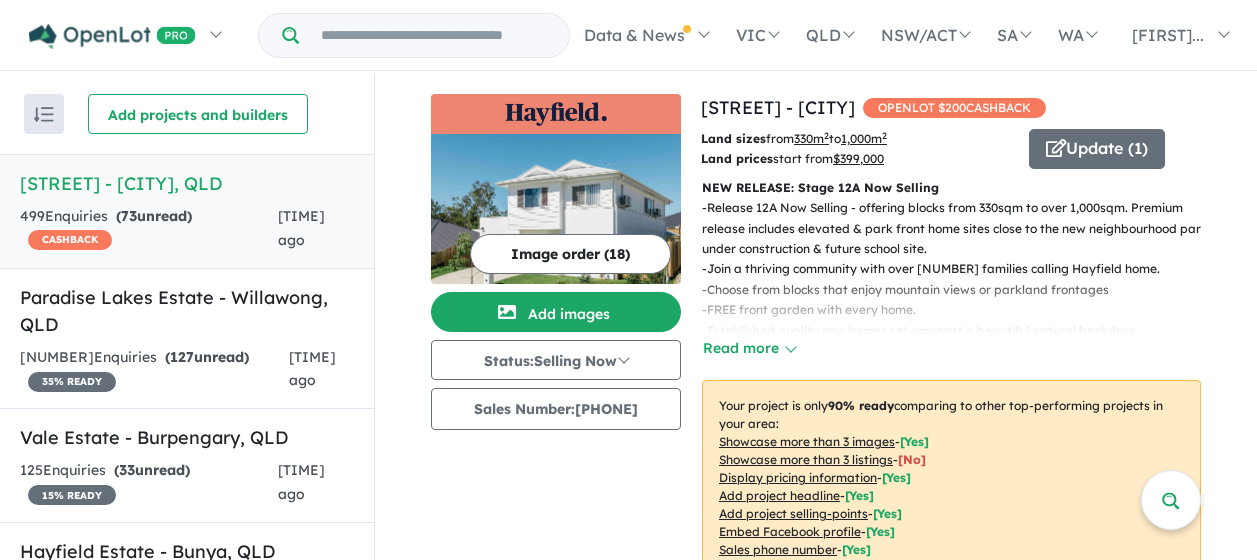 scroll, scrollTop: 0, scrollLeft: 0, axis: both 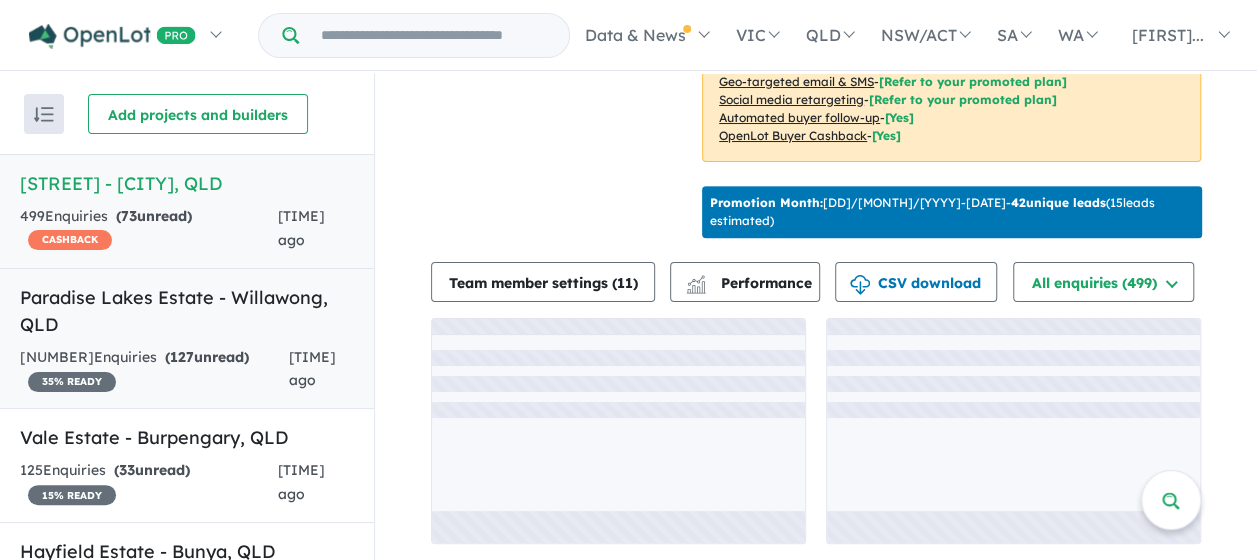 click on "Hayfield Estate - Ripley, [STATE]" at bounding box center [187, 311] 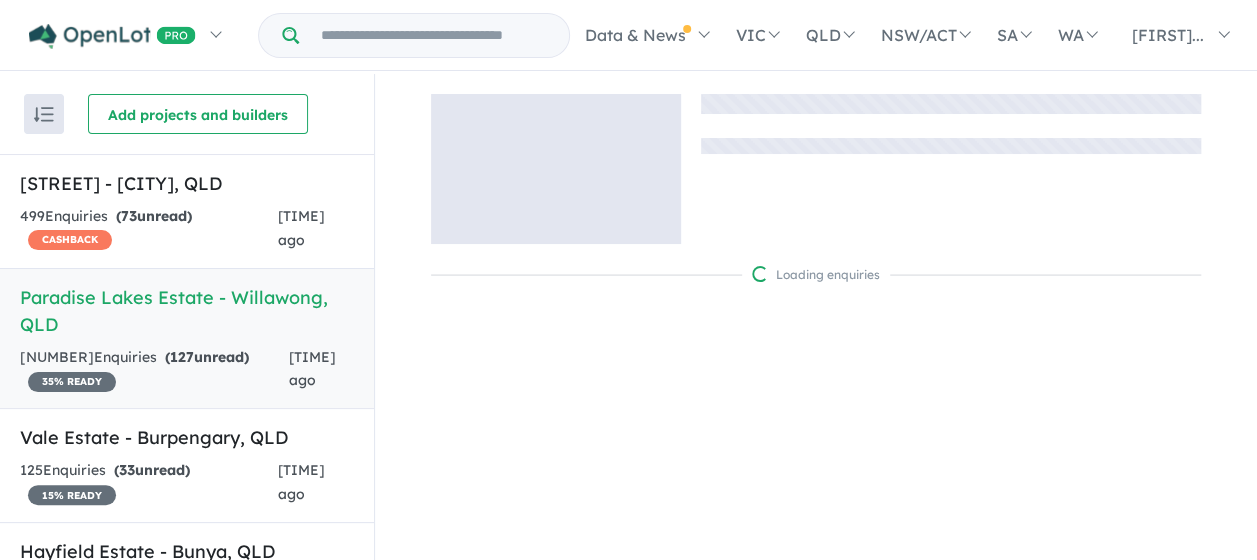 scroll, scrollTop: 0, scrollLeft: 0, axis: both 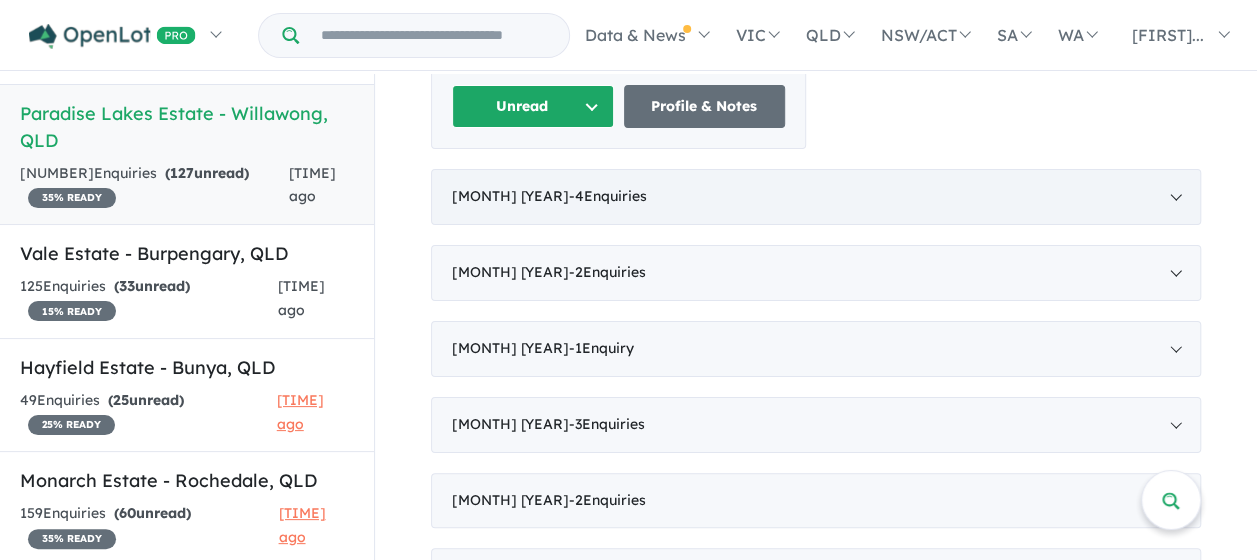 click on "[MONTH] [YEAR] - [NUMBER] Enquir ies ( [NUMBER] unread)" at bounding box center [816, 197] 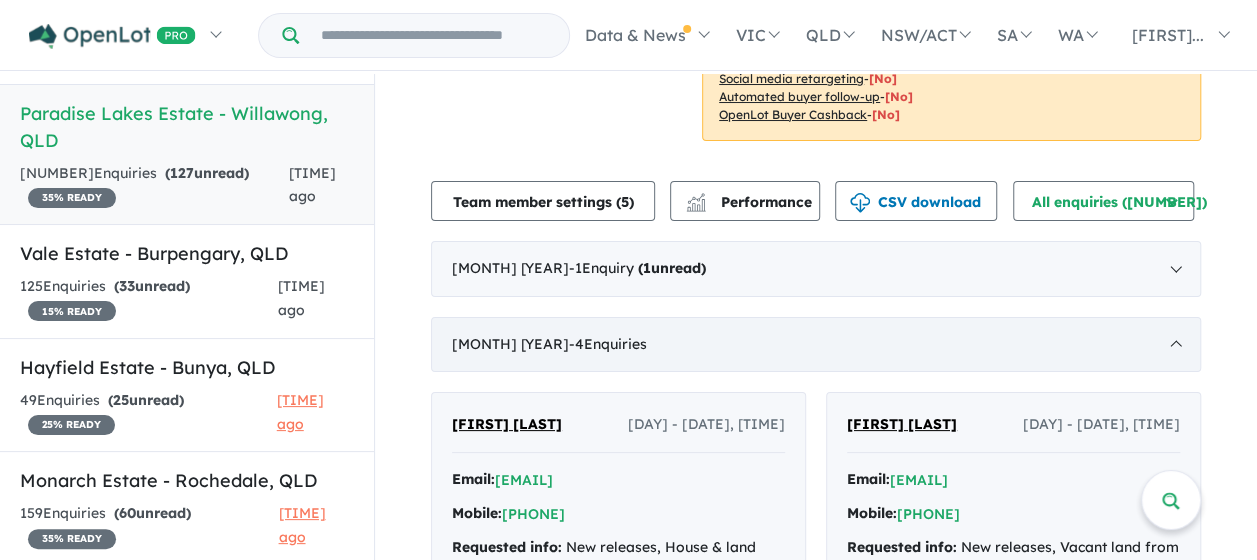scroll, scrollTop: 482, scrollLeft: 0, axis: vertical 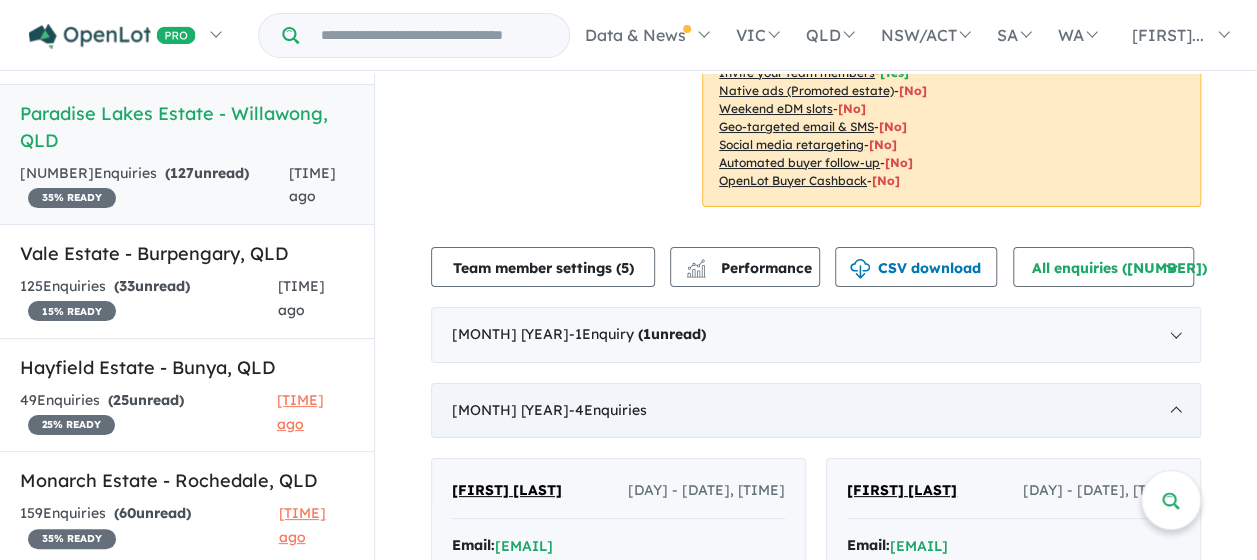 click on "[MONTH] [YEAR] - [NUMBER] Enquir ies ( [NUMBER] unread)" at bounding box center [816, 411] 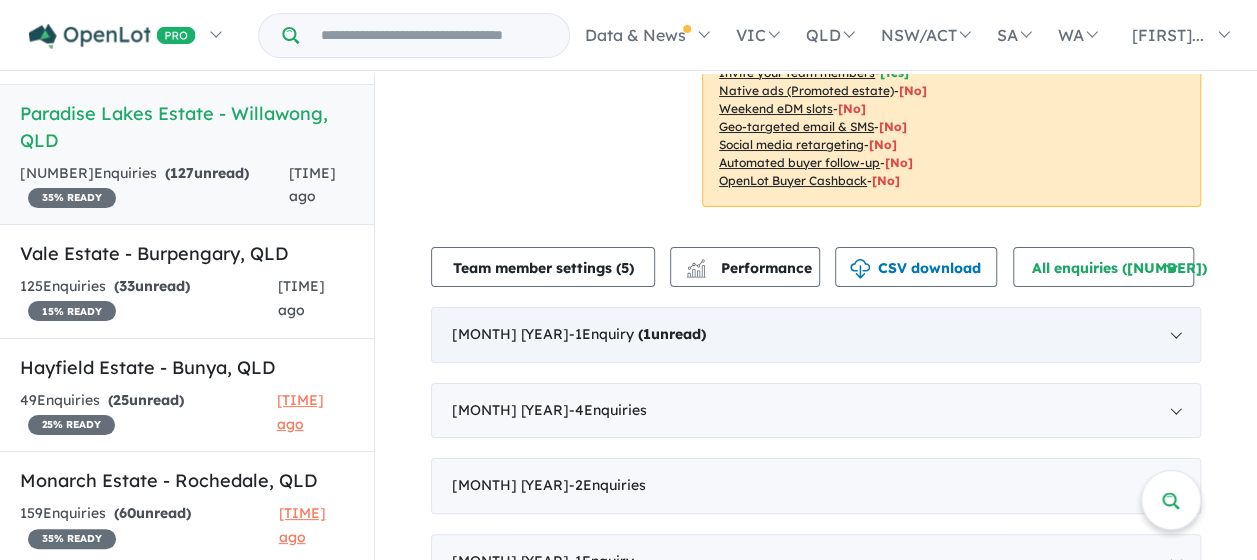 click on "[MONTH] [YEAR] - [NUMBER] Enquir y ( [NUMBER] unread)" at bounding box center (816, 335) 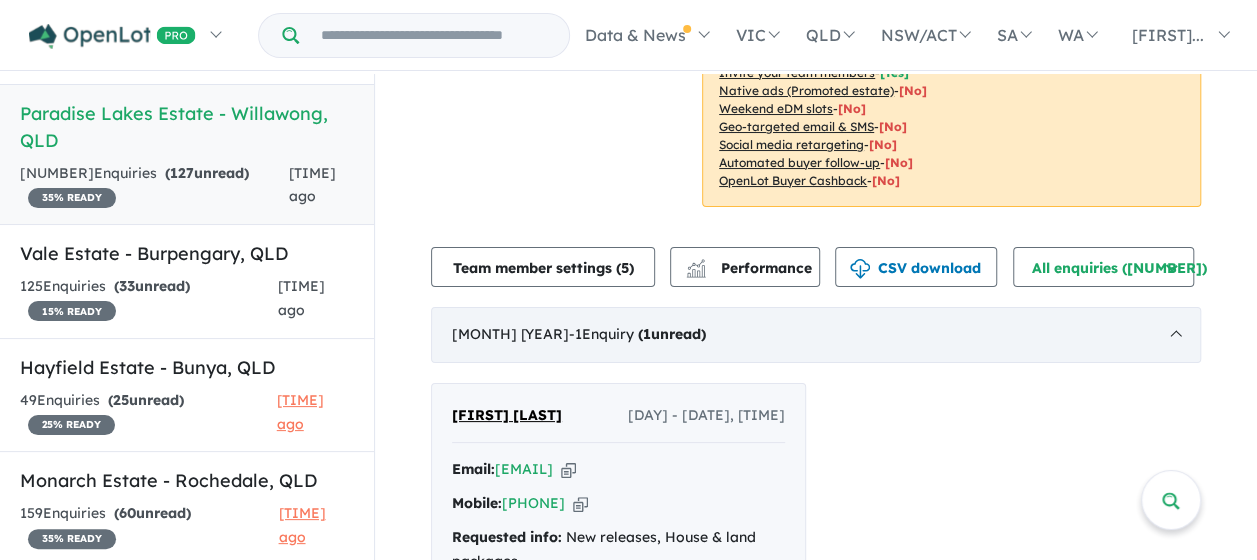 scroll, scrollTop: 3, scrollLeft: 0, axis: vertical 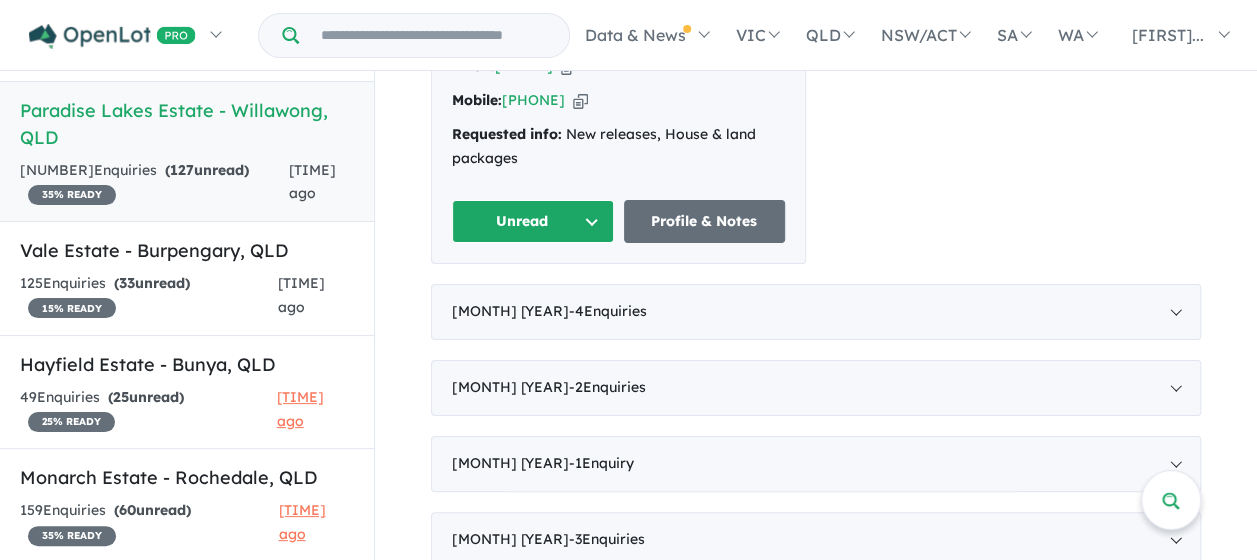 click on "Unread" at bounding box center (533, 221) 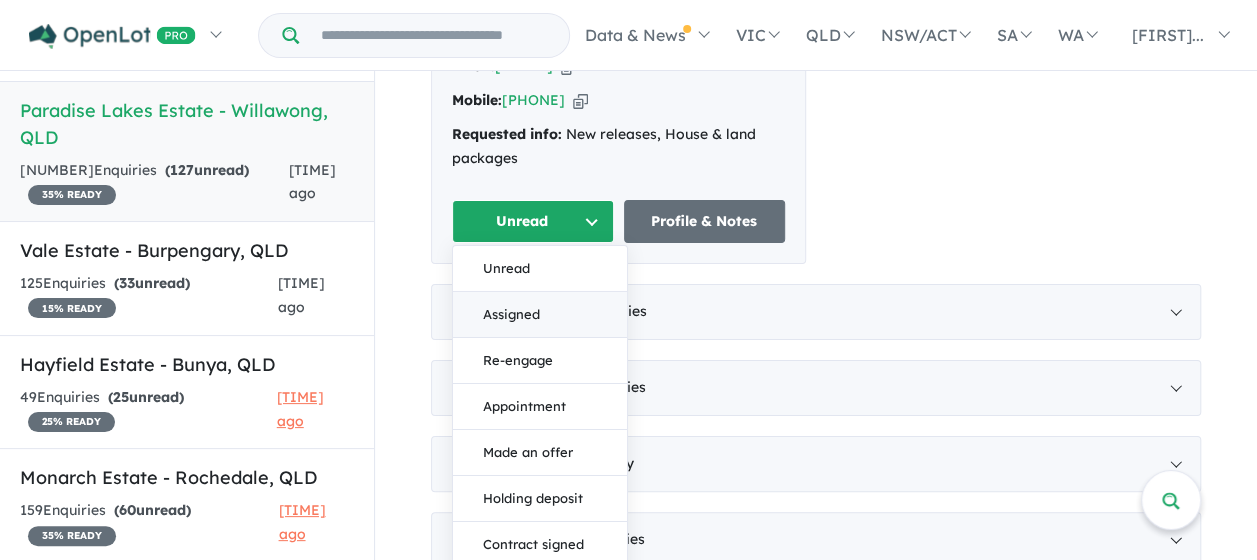 click on "Assigned" at bounding box center (540, 315) 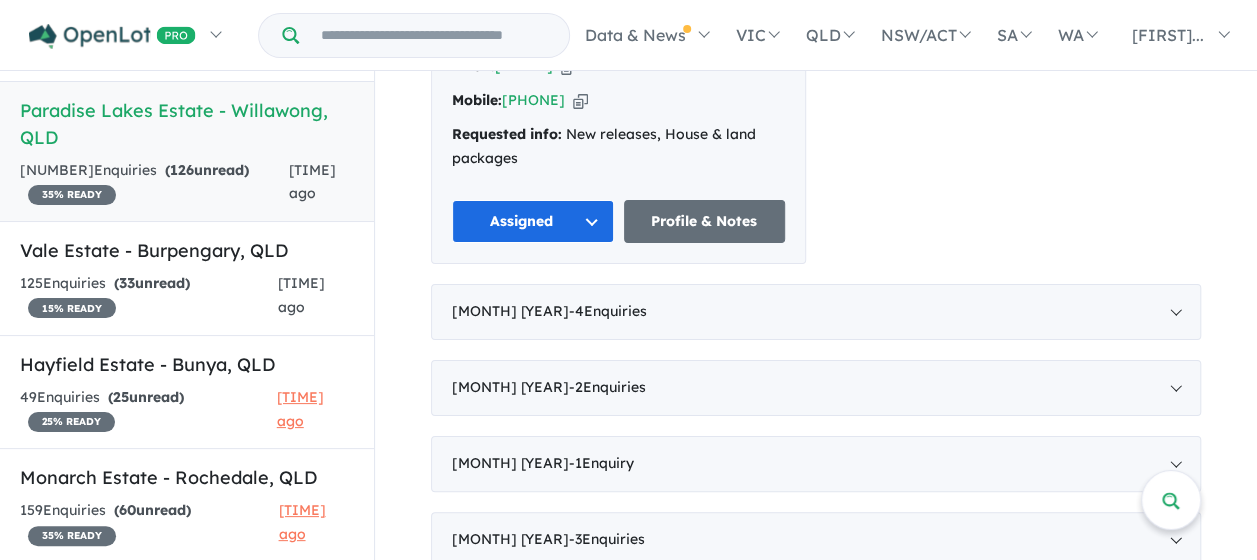 click on "Hayfield Estate - Ripley, [STATE]" at bounding box center (187, 124) 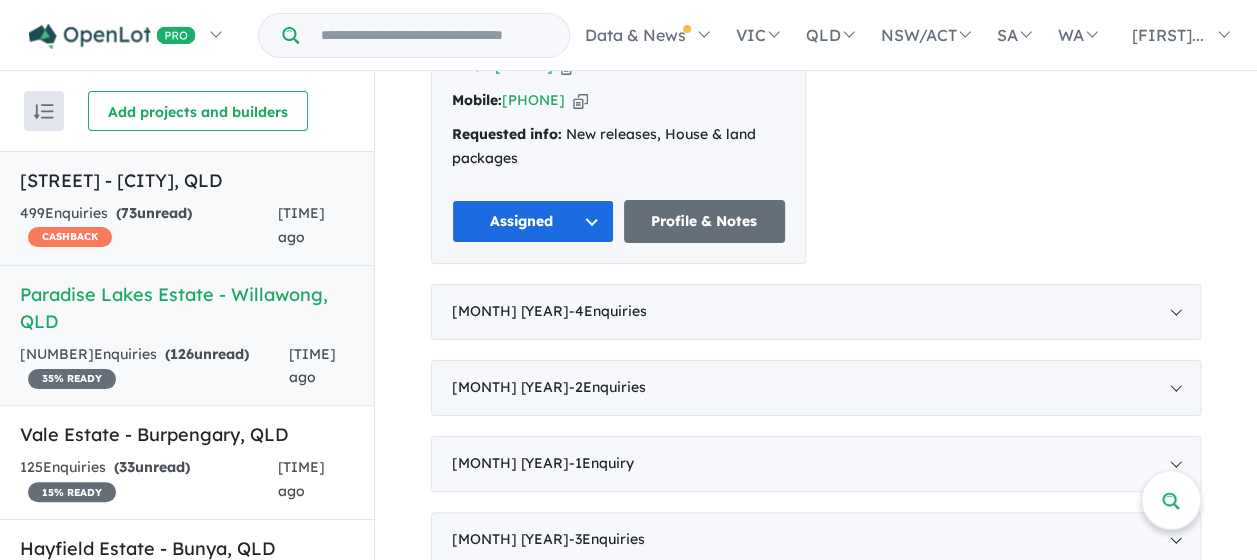 click on "[STREET] - [CITY] , [STATE]" at bounding box center (187, 180) 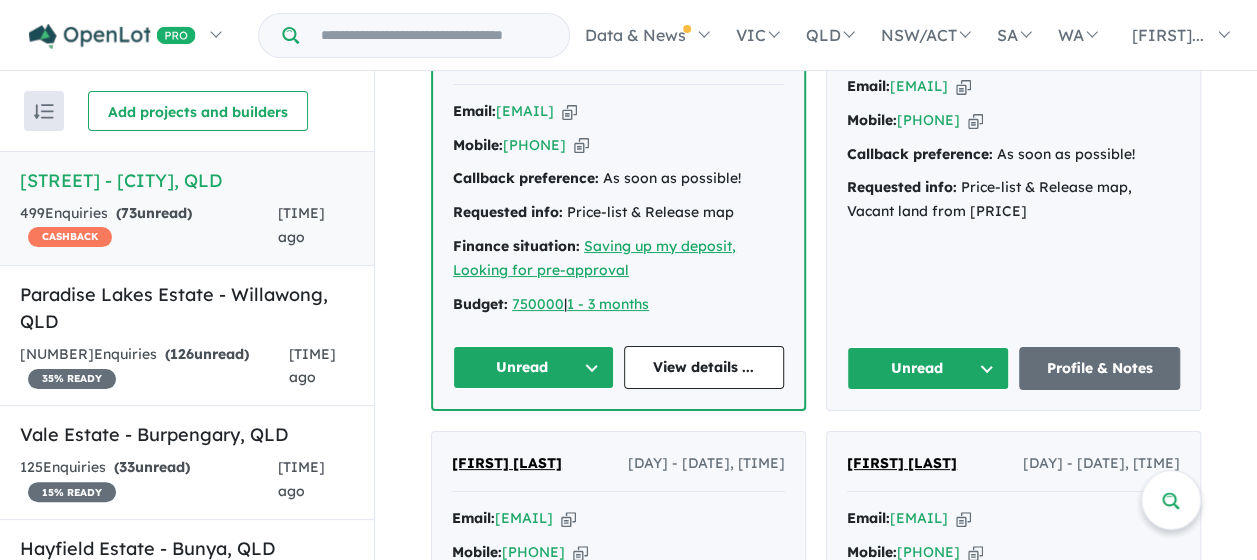 scroll, scrollTop: 1040, scrollLeft: 0, axis: vertical 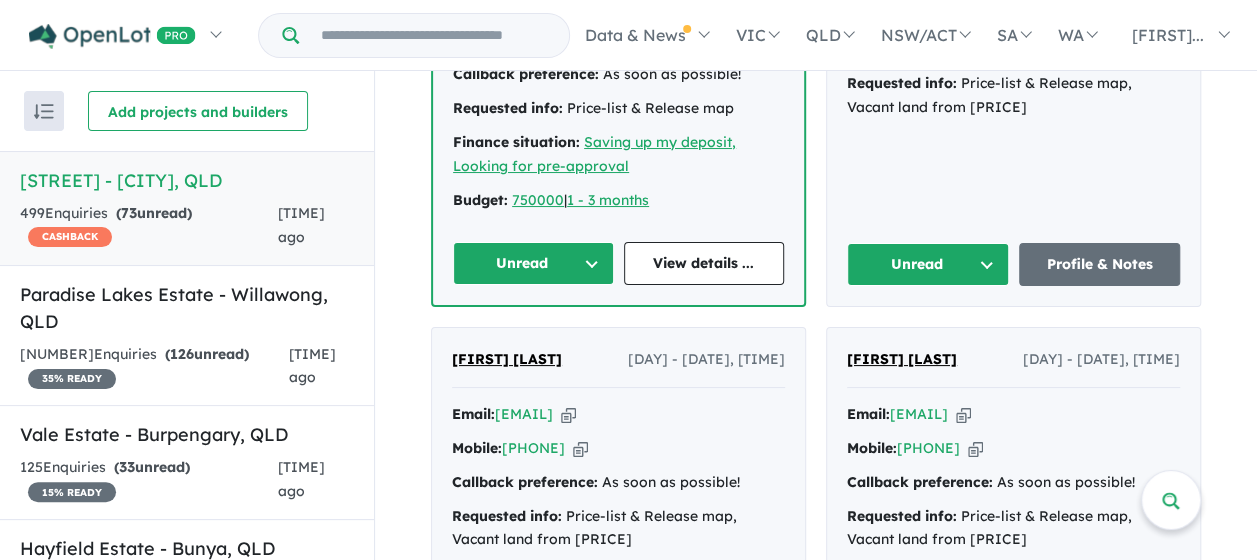 click on "Unread" at bounding box center [533, 263] 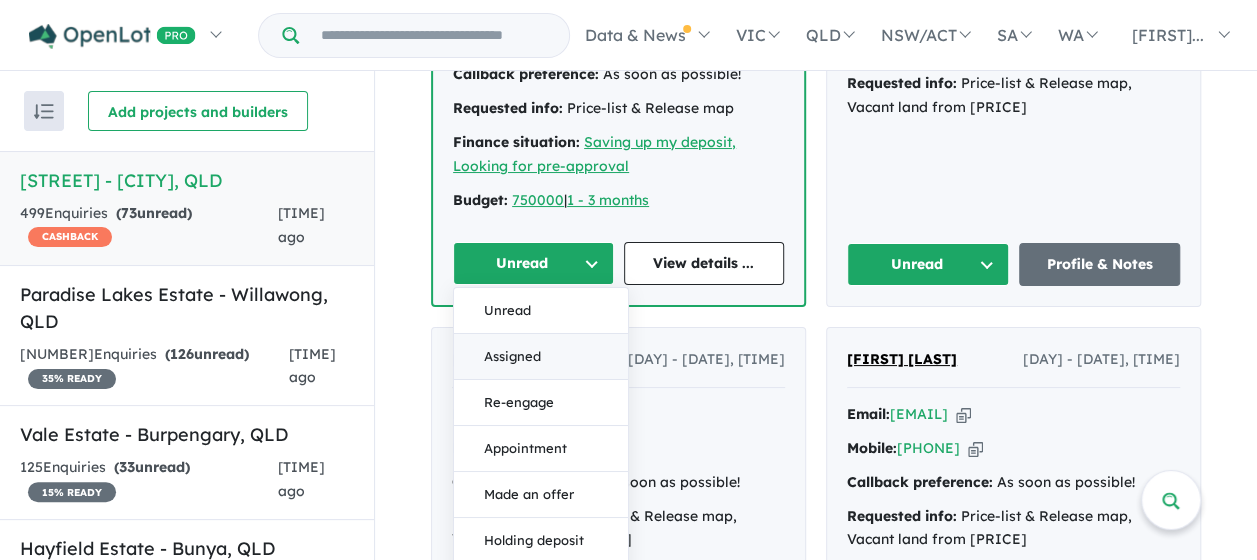click on "Assigned" at bounding box center (541, 357) 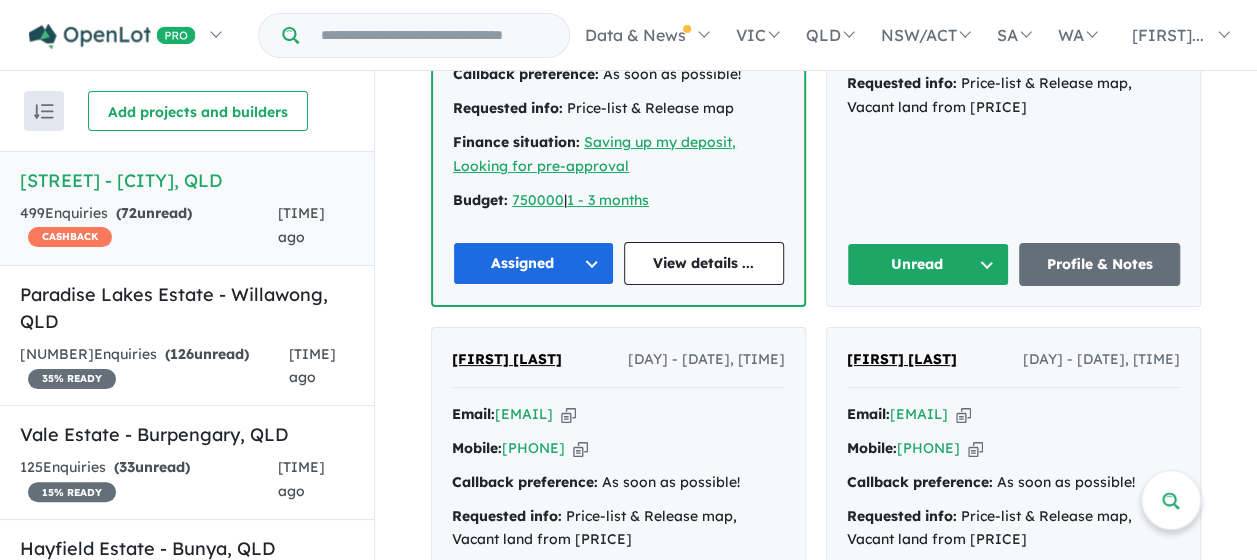click on "Unread" at bounding box center (928, 264) 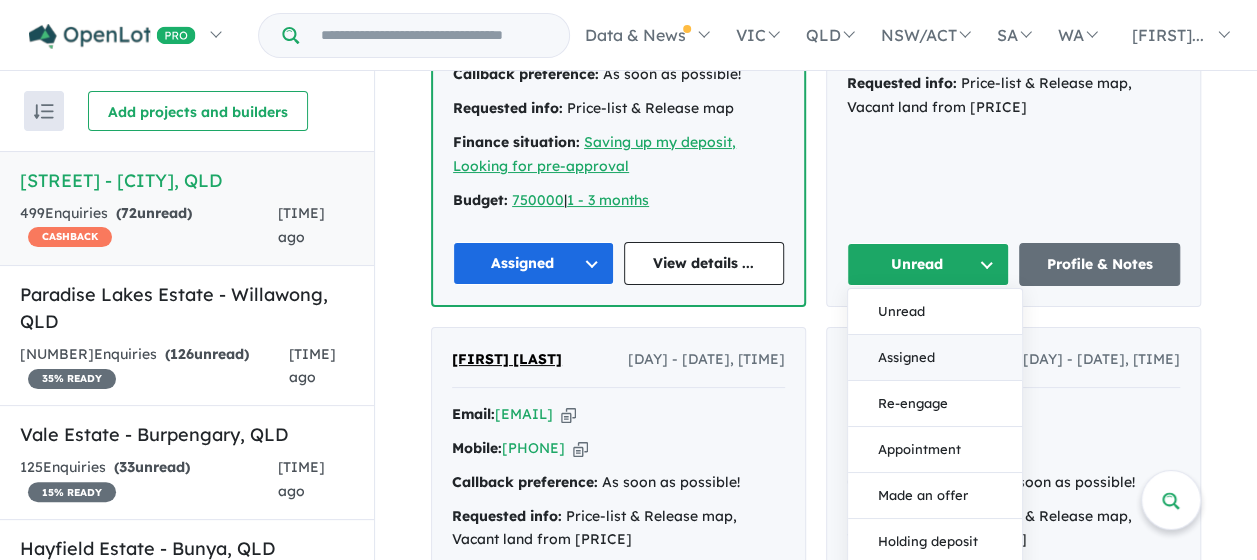 click on "Assigned" at bounding box center [935, 358] 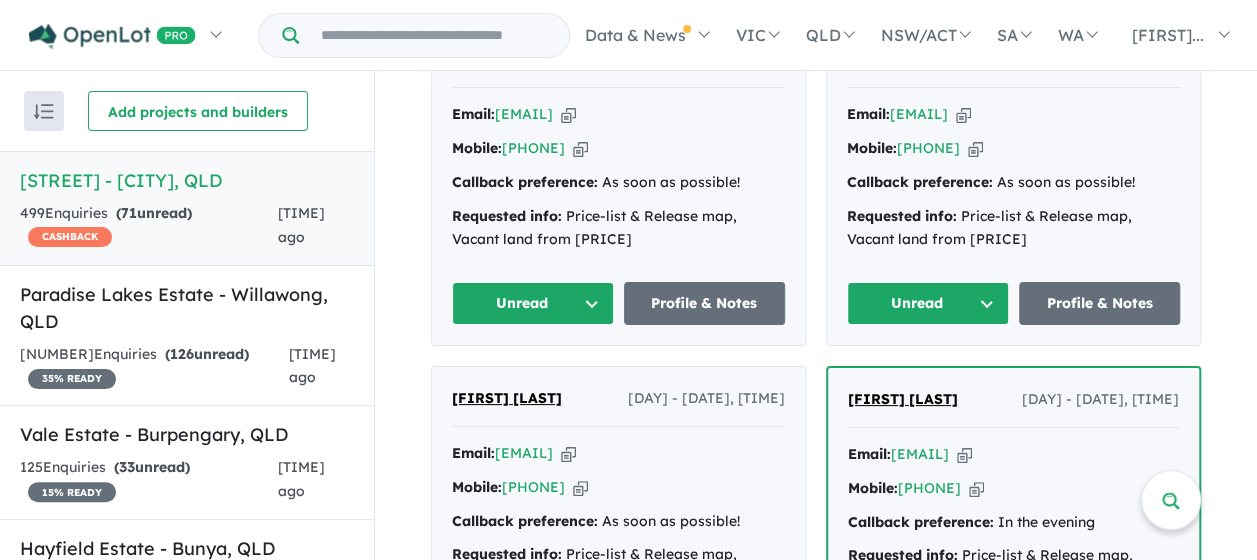 scroll, scrollTop: 1440, scrollLeft: 0, axis: vertical 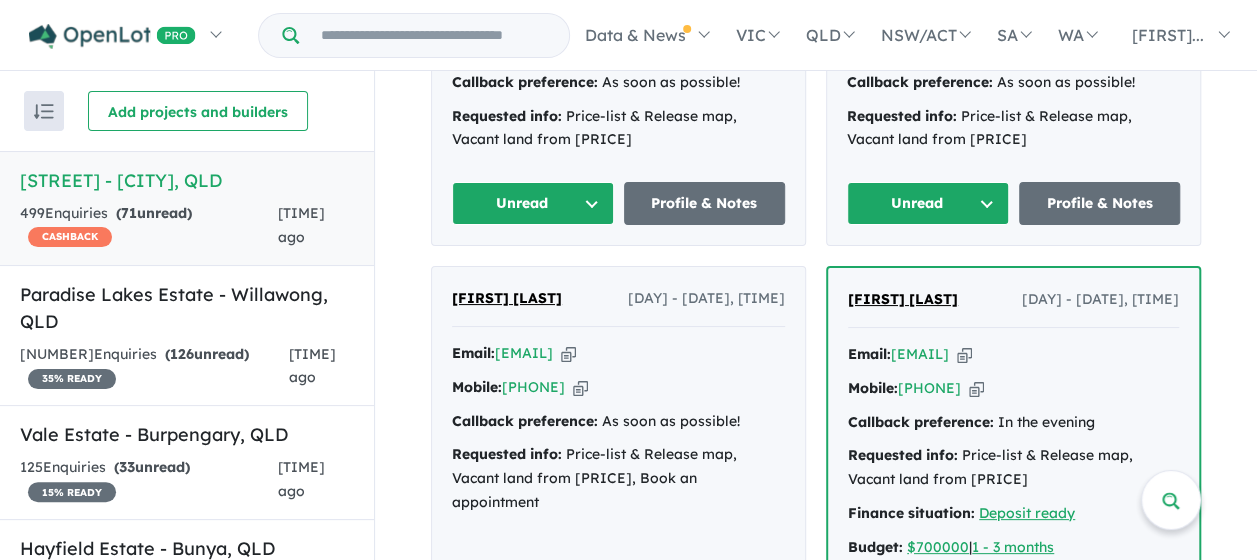 click on "Unread" at bounding box center (533, 203) 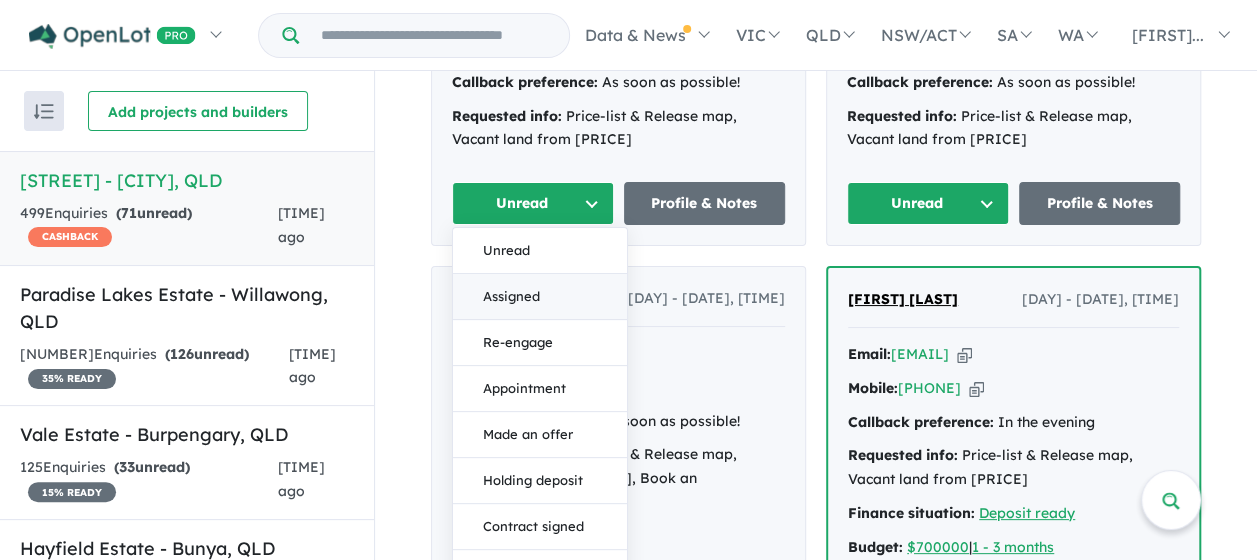 click on "Assigned" at bounding box center [540, 297] 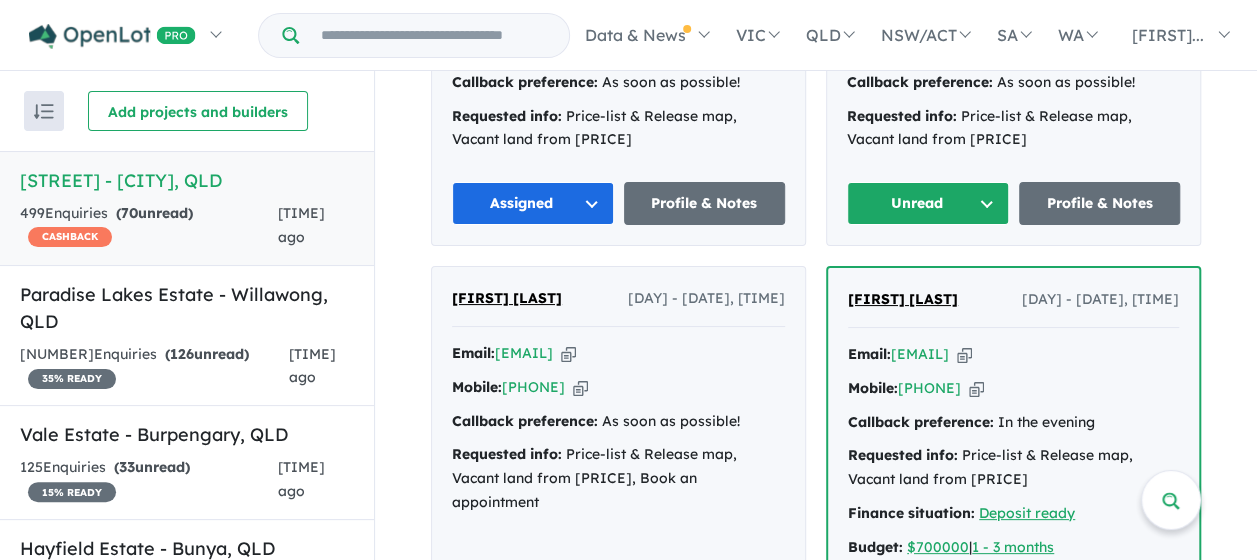 click on "Unread" at bounding box center [928, 203] 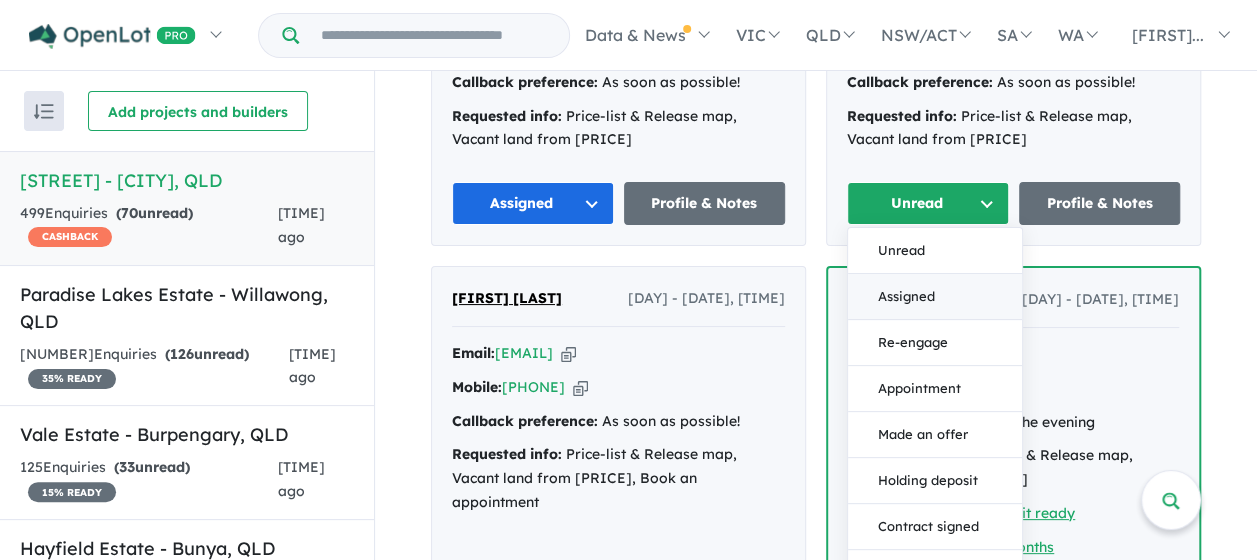 click on "Assigned" at bounding box center (935, 297) 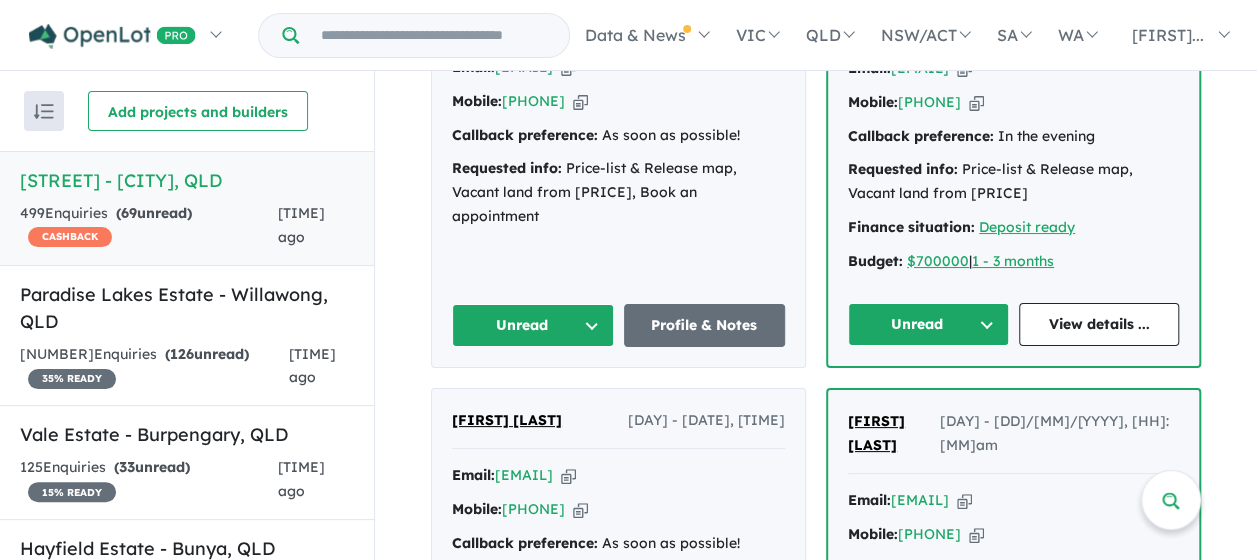 scroll, scrollTop: 1940, scrollLeft: 0, axis: vertical 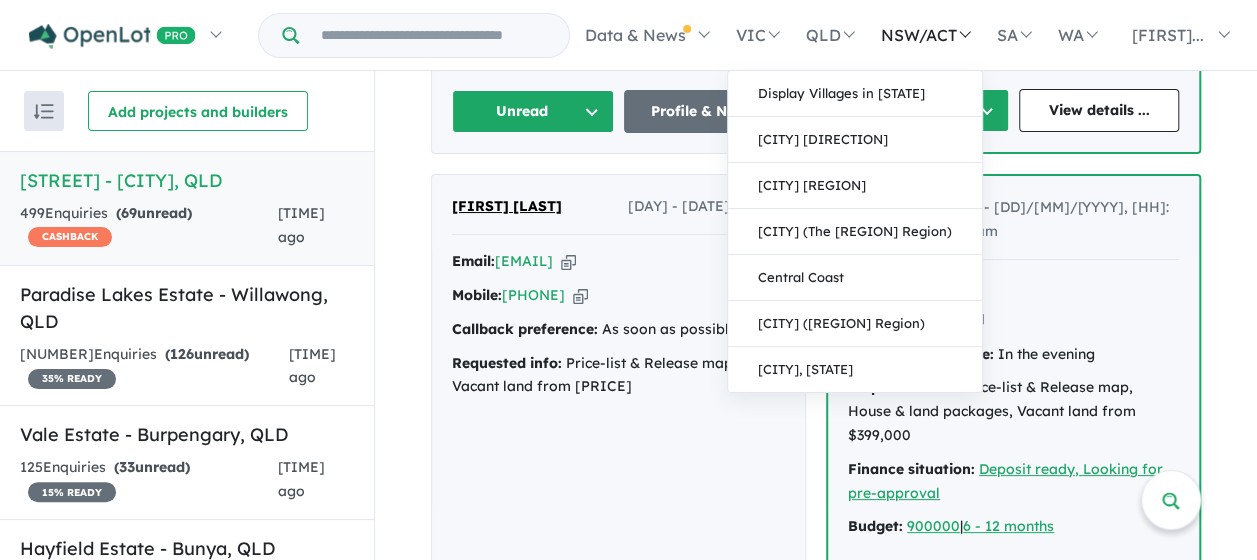 click on "NSW/ACT" at bounding box center (925, 35) 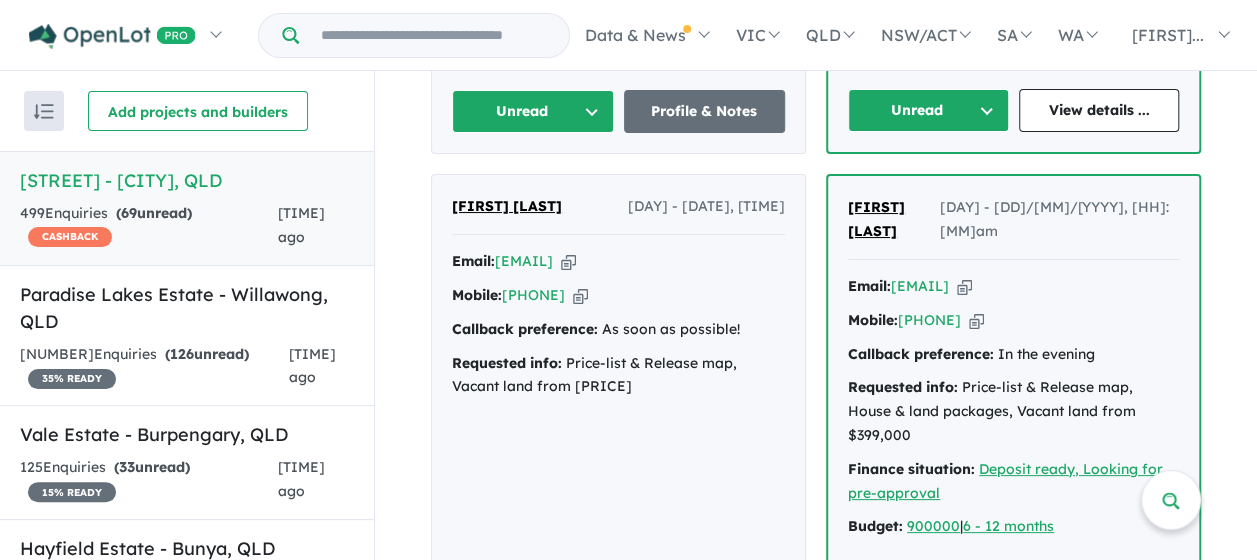 click on "Unread" at bounding box center (928, 110) 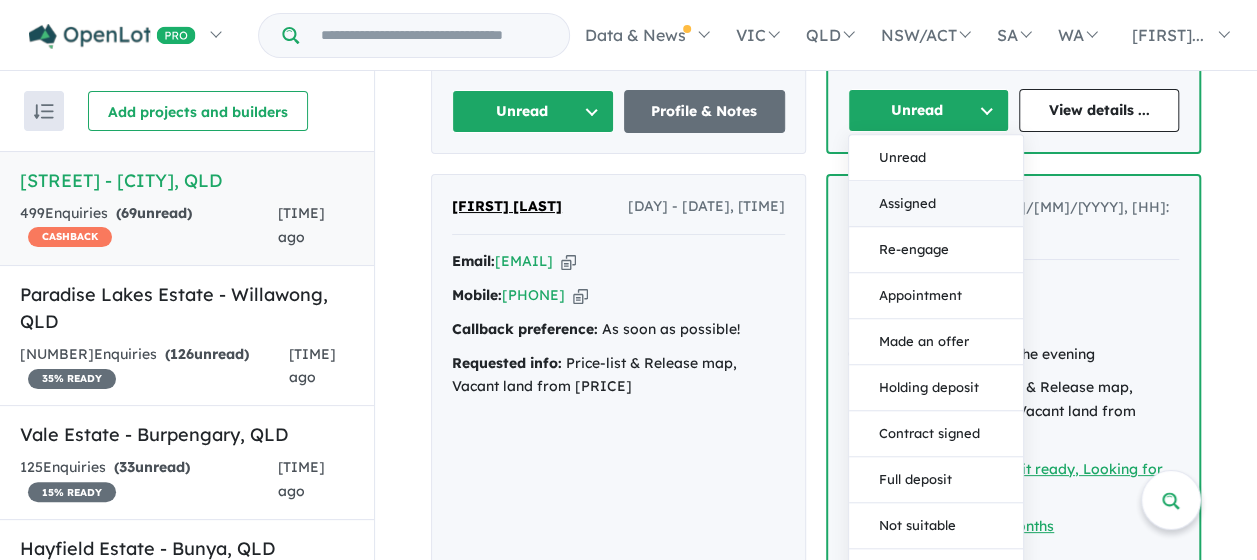 click on "Assigned" at bounding box center (936, 204) 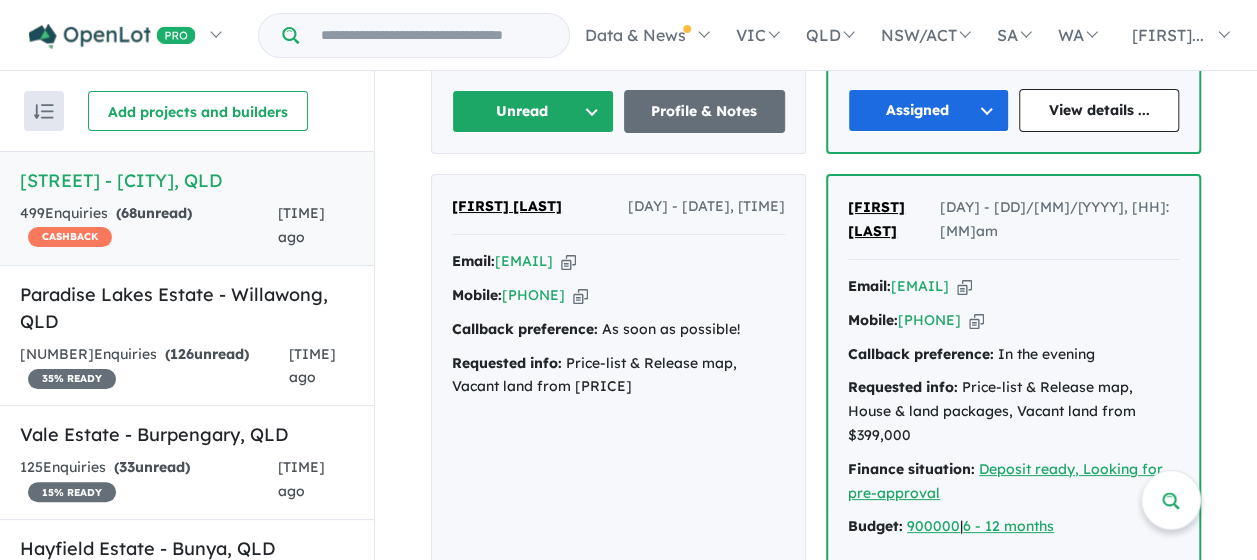 click on "Unread" at bounding box center (533, 111) 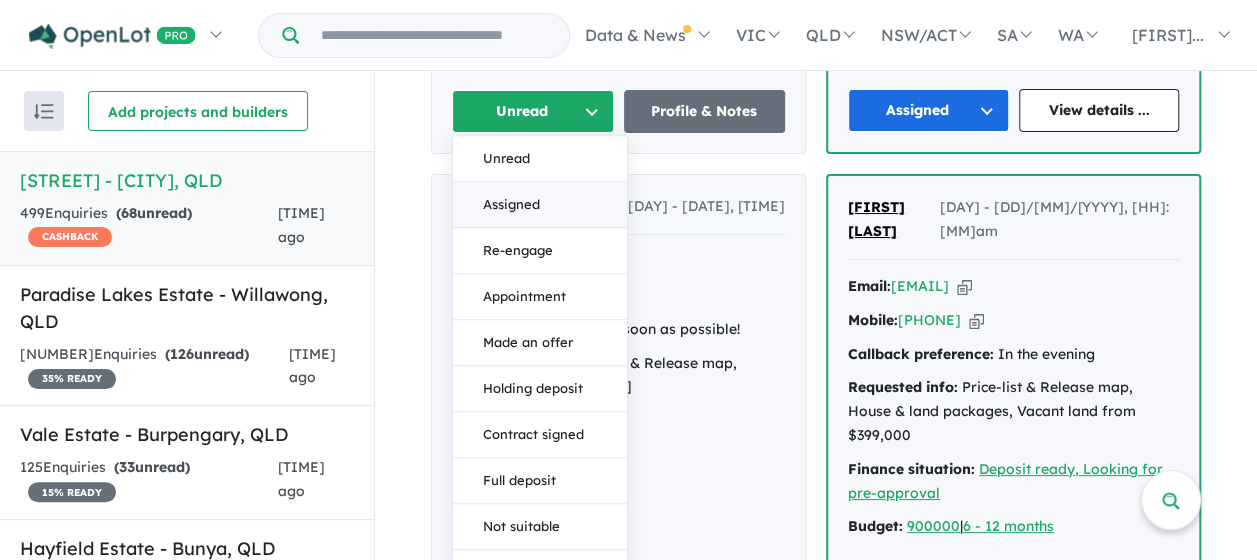click on "Assigned" at bounding box center (540, 205) 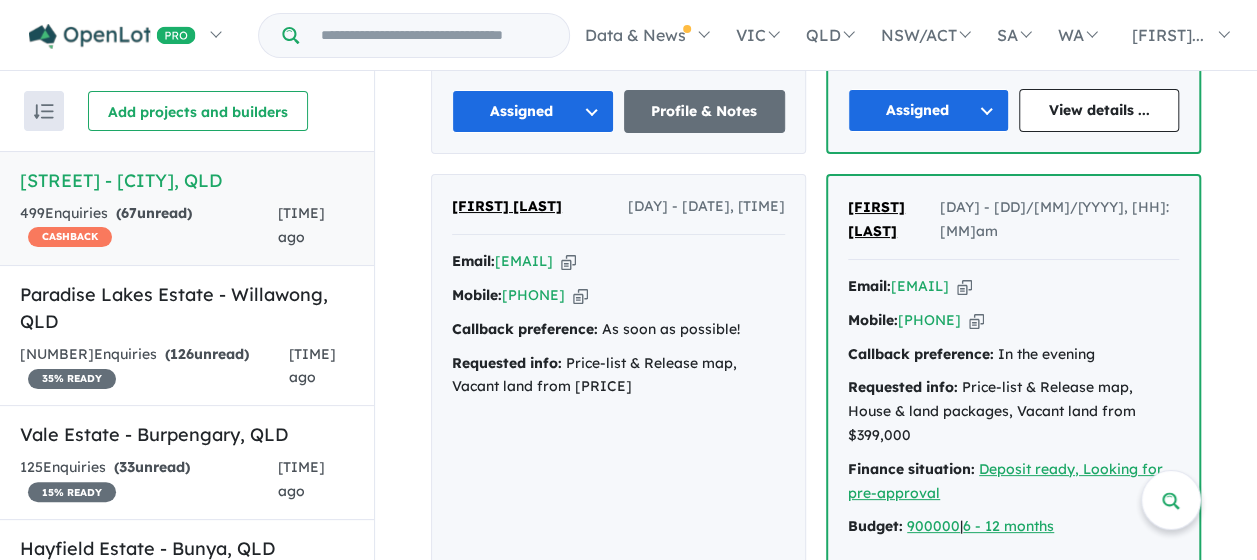 click on "Unread" at bounding box center (533, 591) 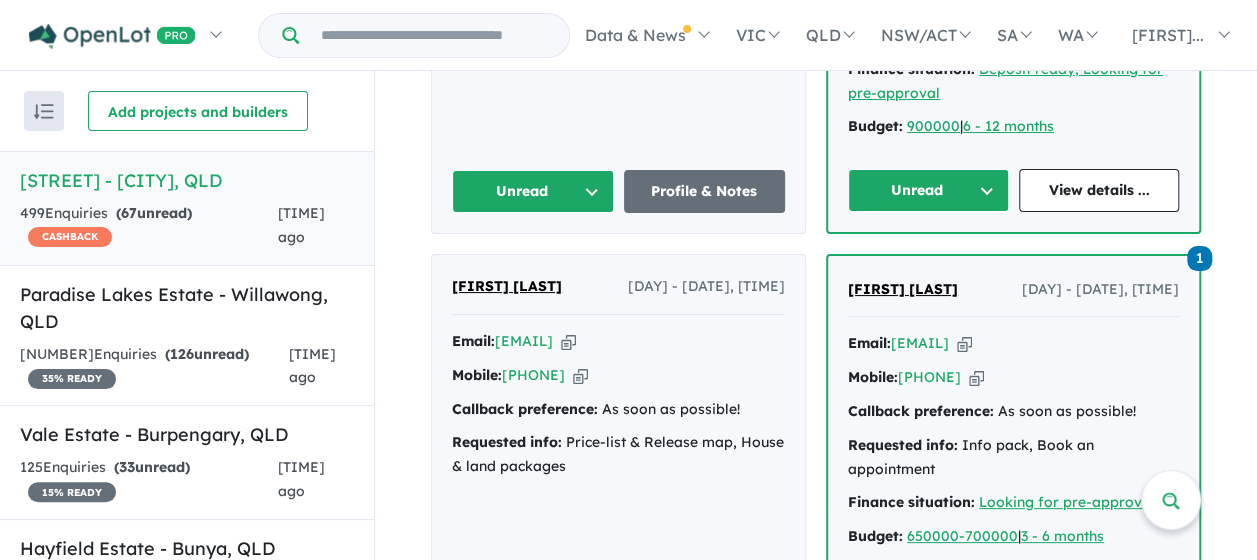 scroll, scrollTop: 2340, scrollLeft: 0, axis: vertical 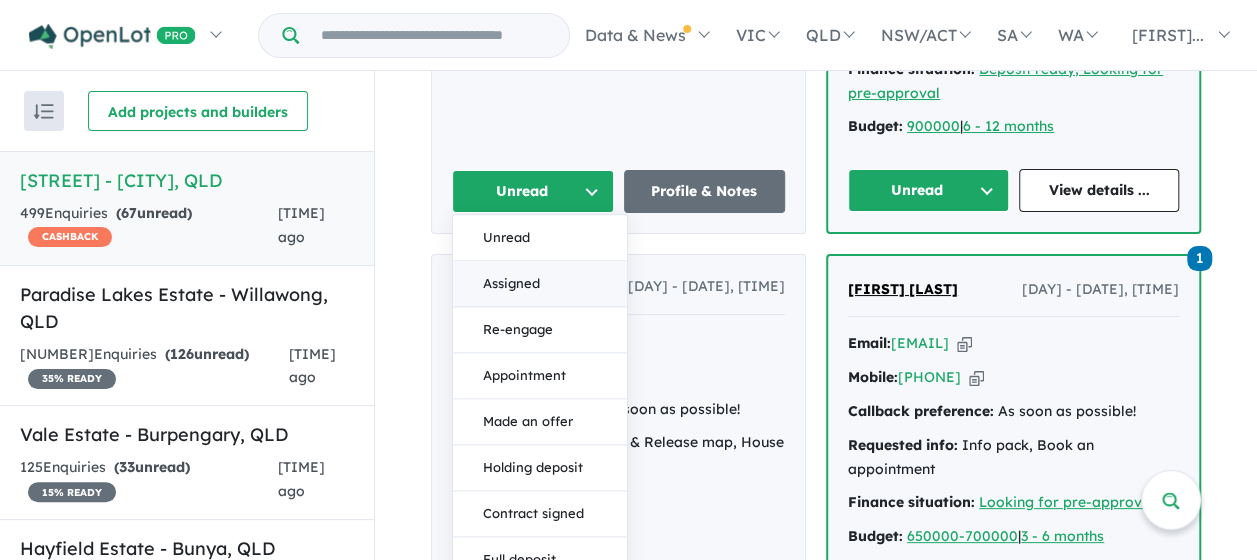 click on "Assigned" at bounding box center [540, 285] 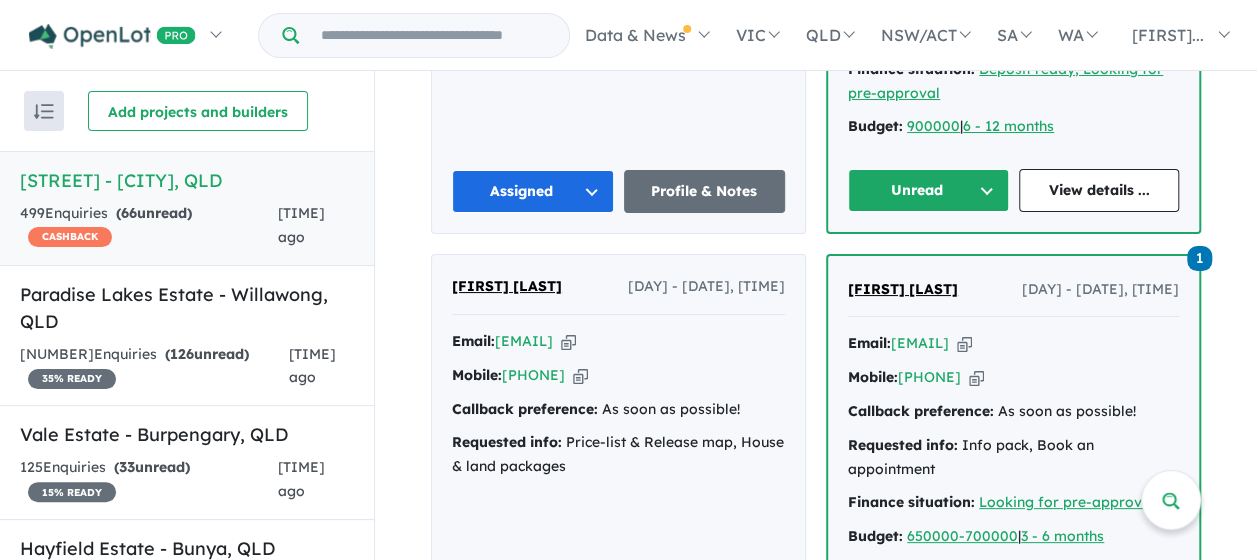 click on "Unread" at bounding box center [928, 190] 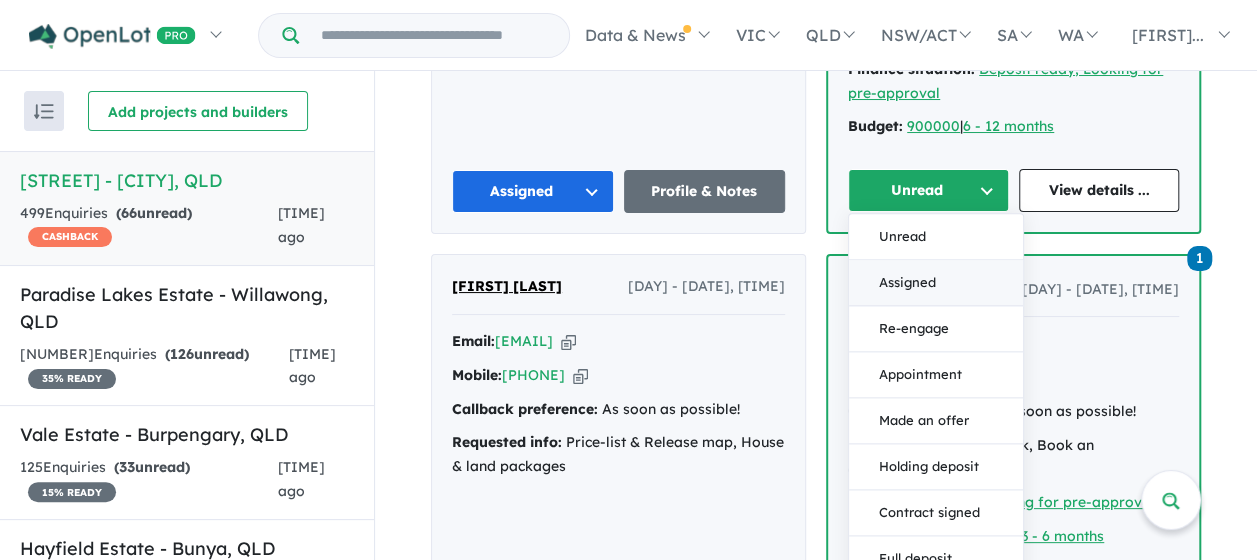 click on "Assigned" at bounding box center [936, 284] 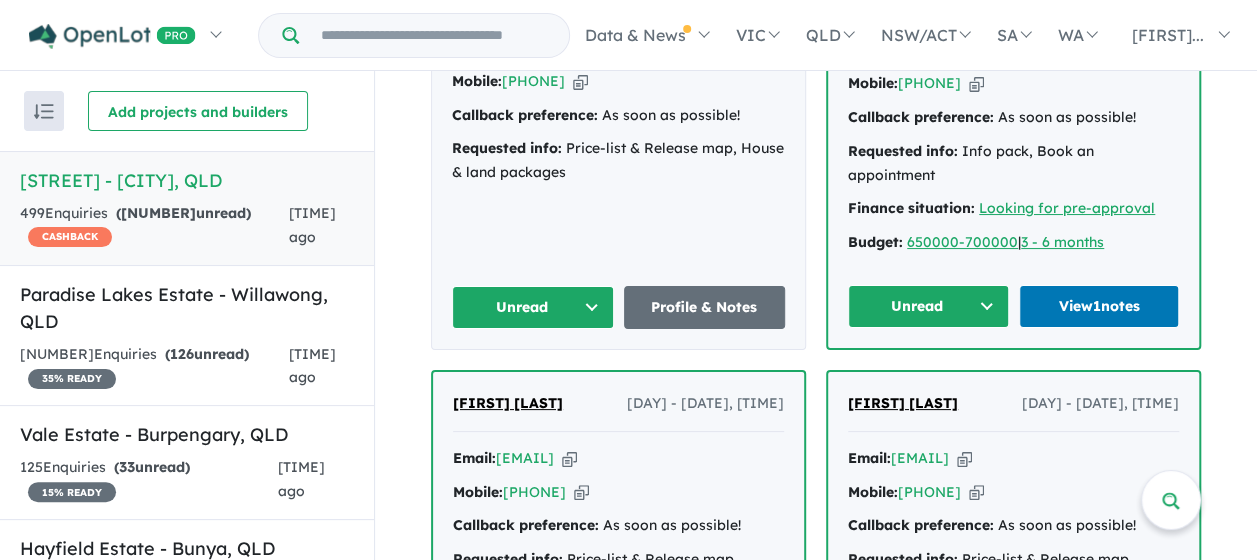scroll, scrollTop: 2740, scrollLeft: 0, axis: vertical 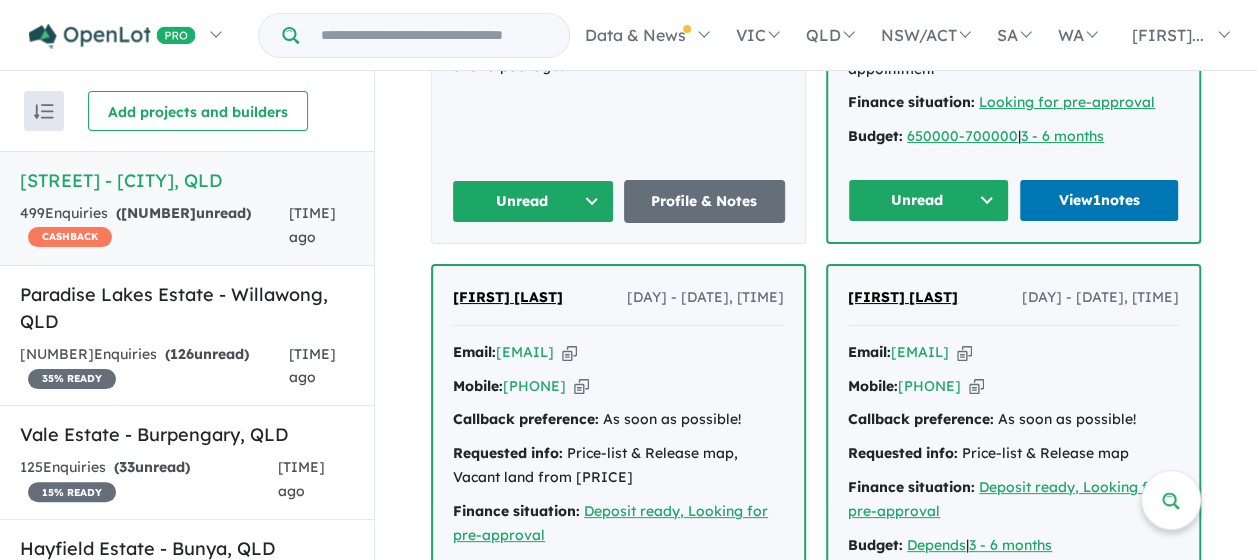 click on "Unread" at bounding box center (533, 201) 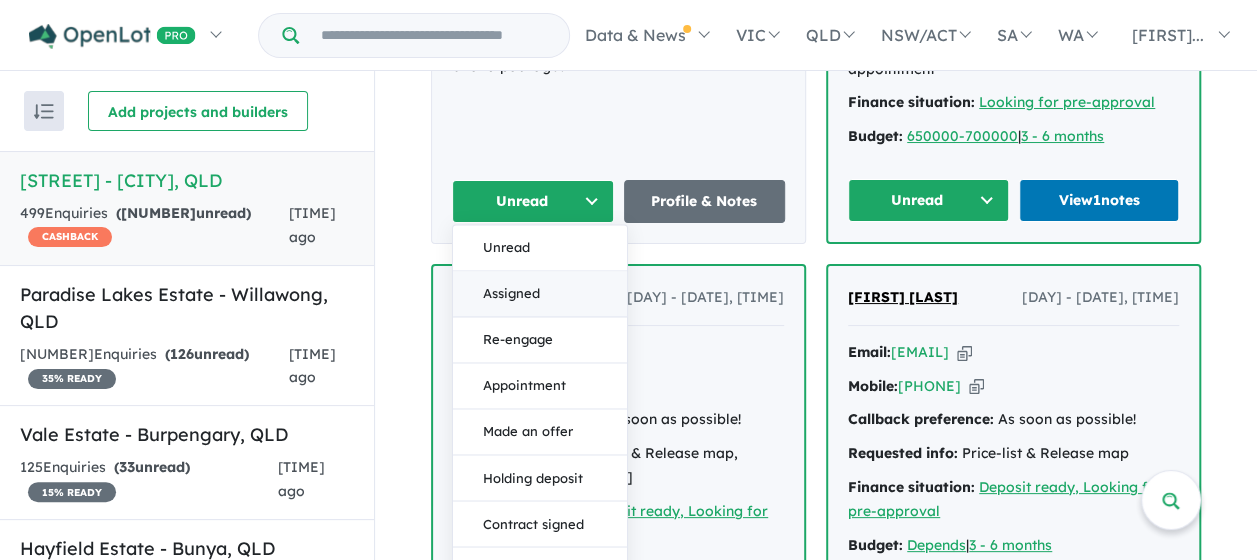 click on "Assigned" at bounding box center [540, 295] 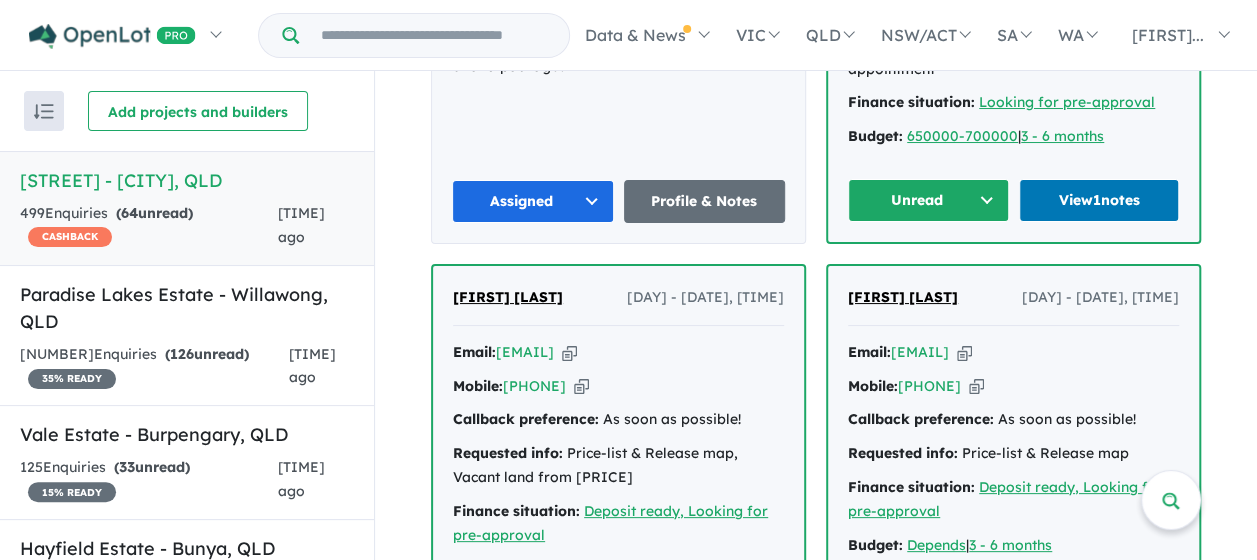 click on "Unread" at bounding box center [928, 200] 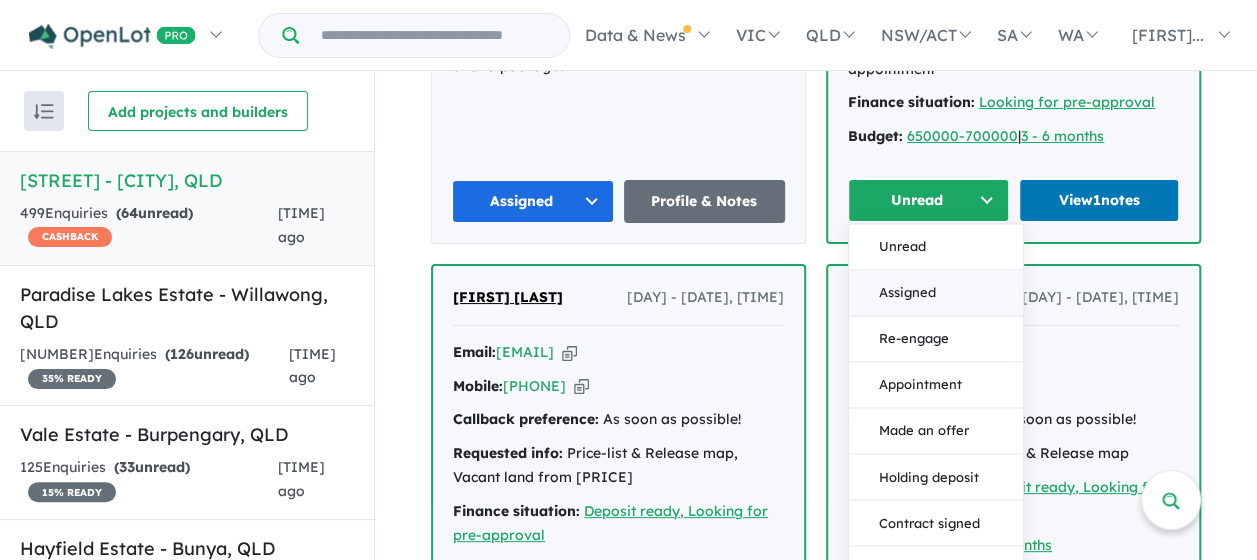 click on "Assigned" at bounding box center (936, 294) 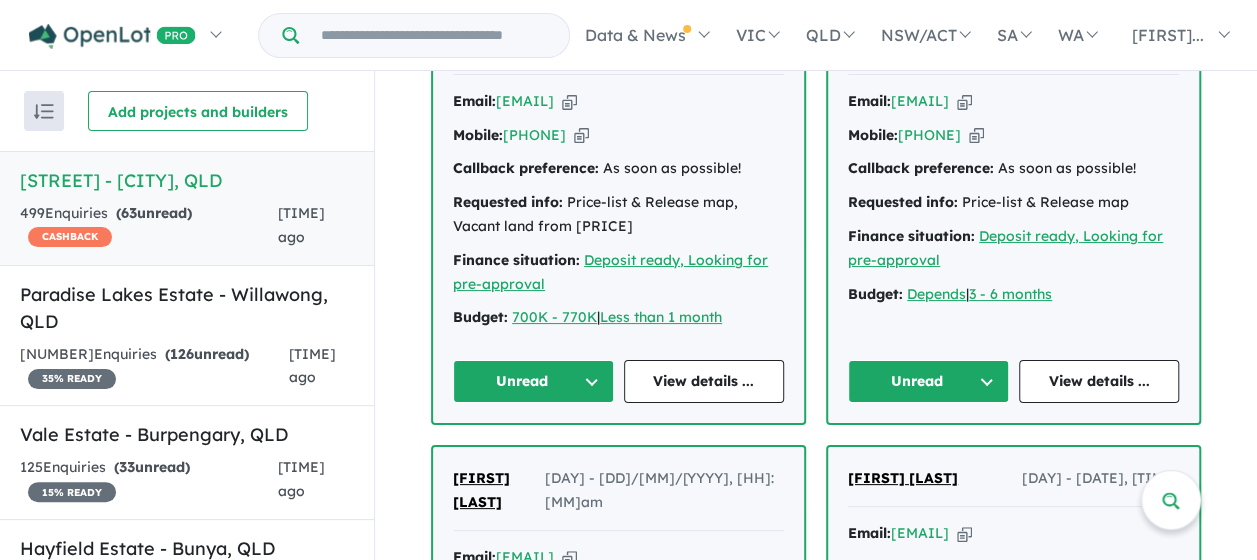 scroll, scrollTop: 3040, scrollLeft: 0, axis: vertical 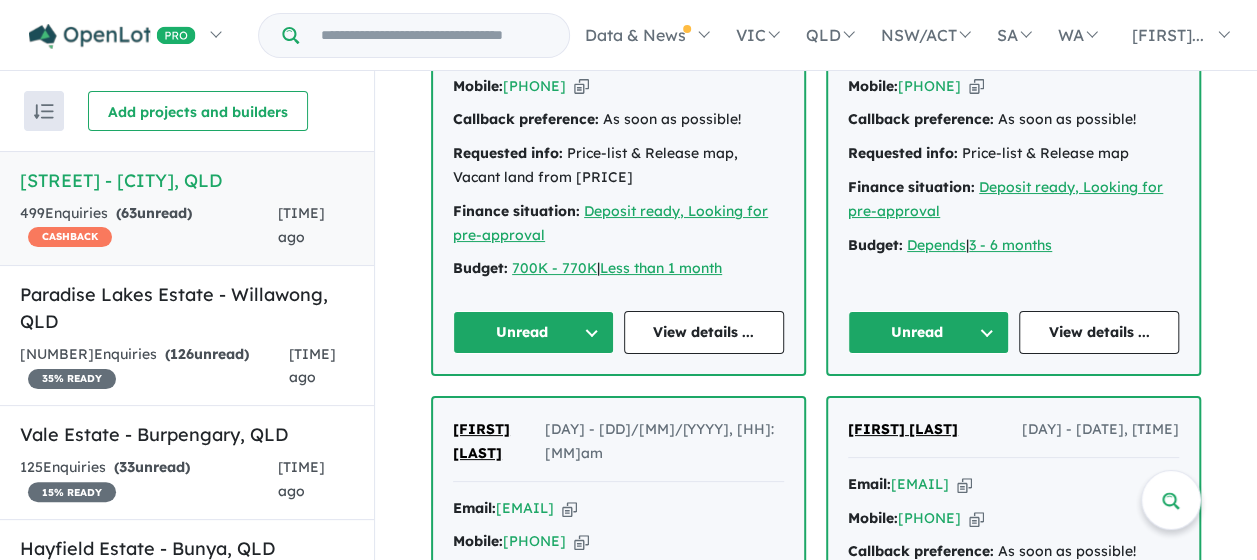 click on "Unread" at bounding box center (533, 332) 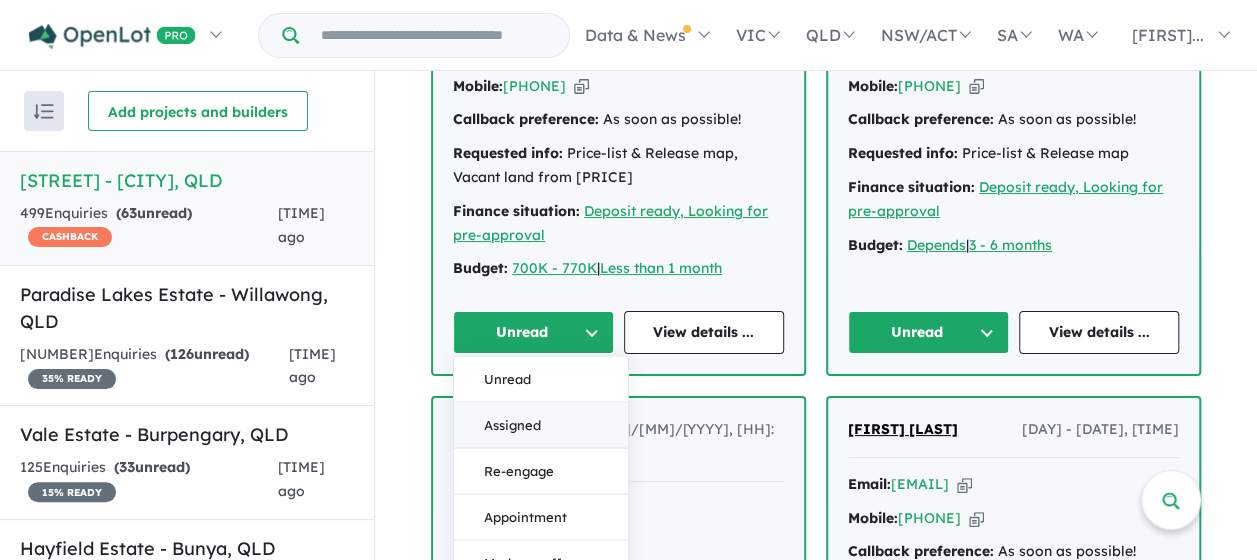 click on "Assigned" at bounding box center (541, 426) 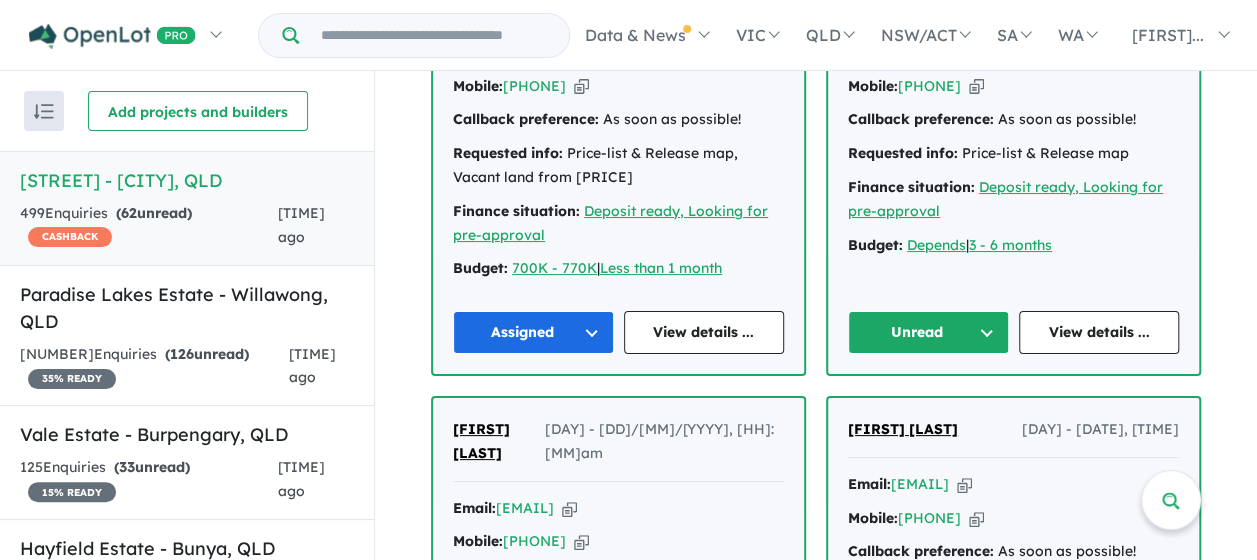 click on "Unread" at bounding box center (928, 332) 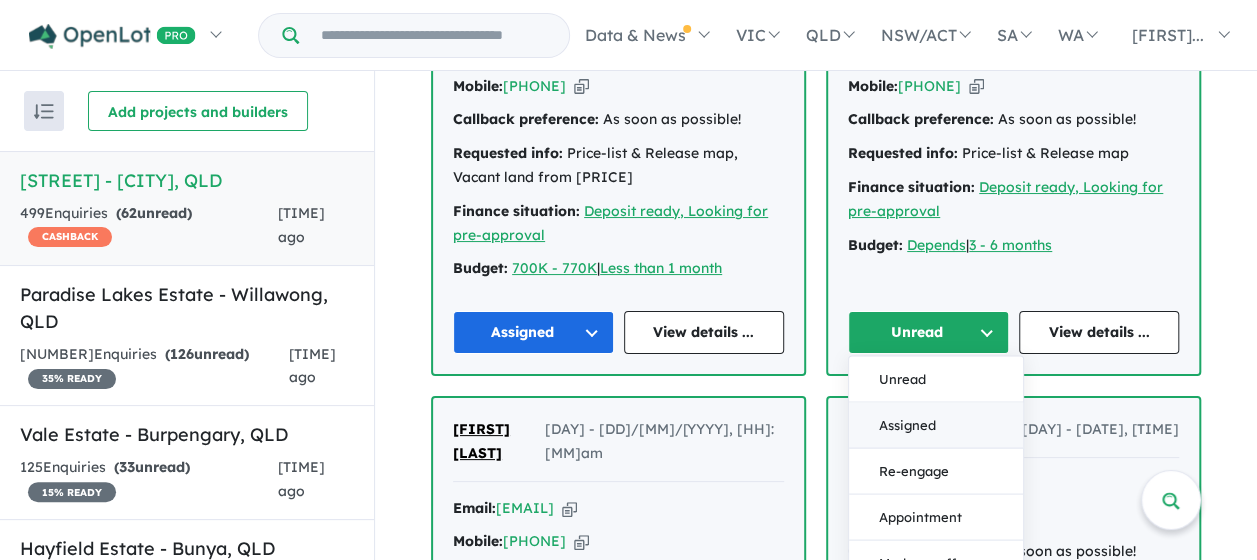 click on "Assigned" at bounding box center [936, 426] 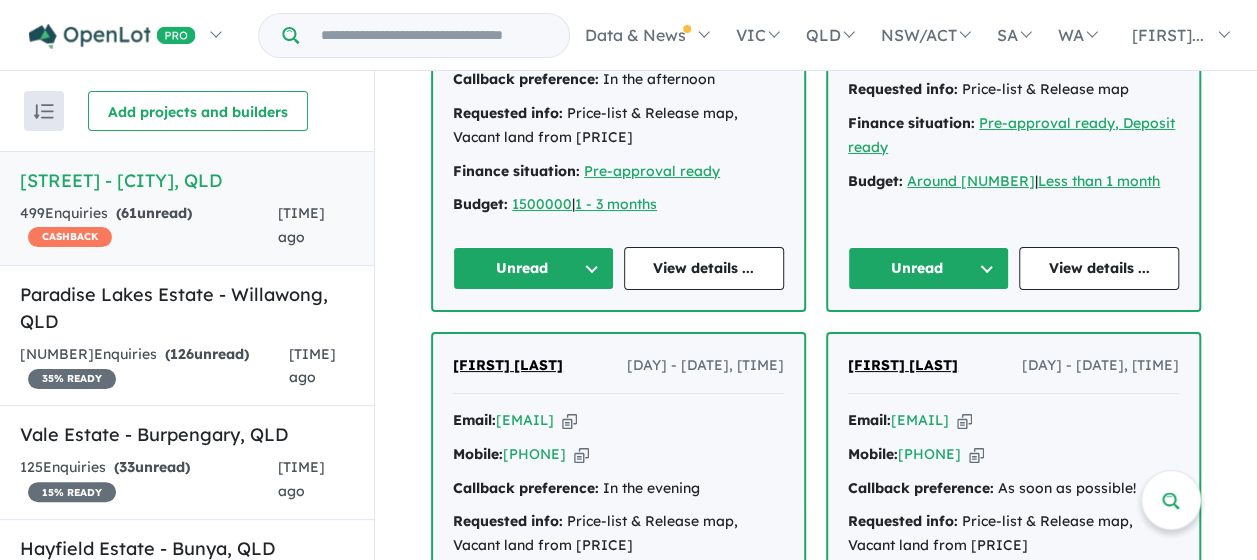 scroll, scrollTop: 3540, scrollLeft: 0, axis: vertical 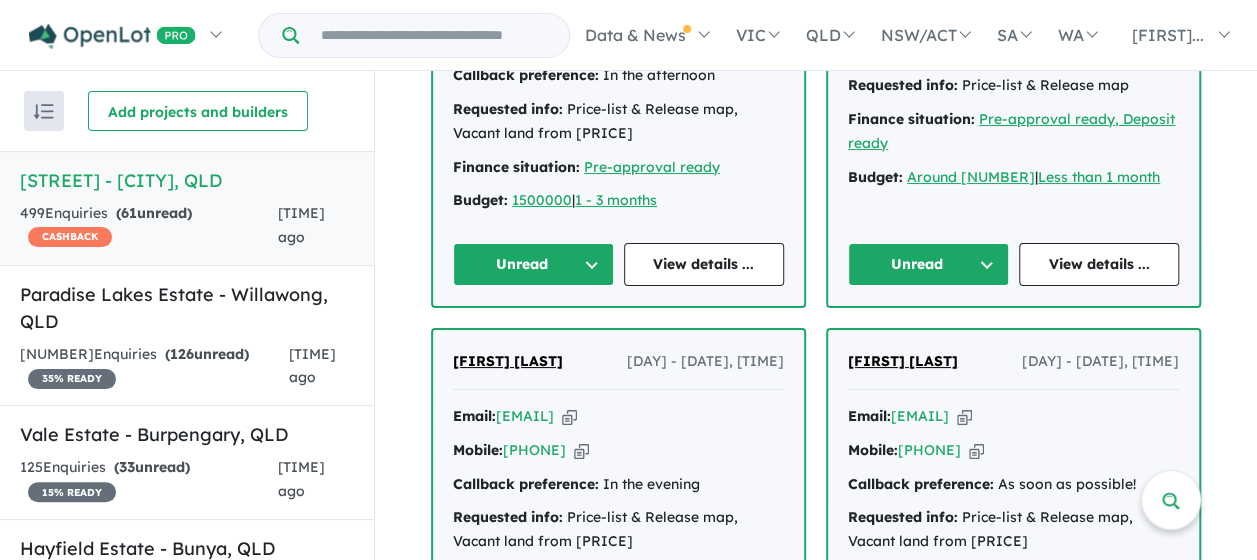 click on "Unread" at bounding box center [533, 264] 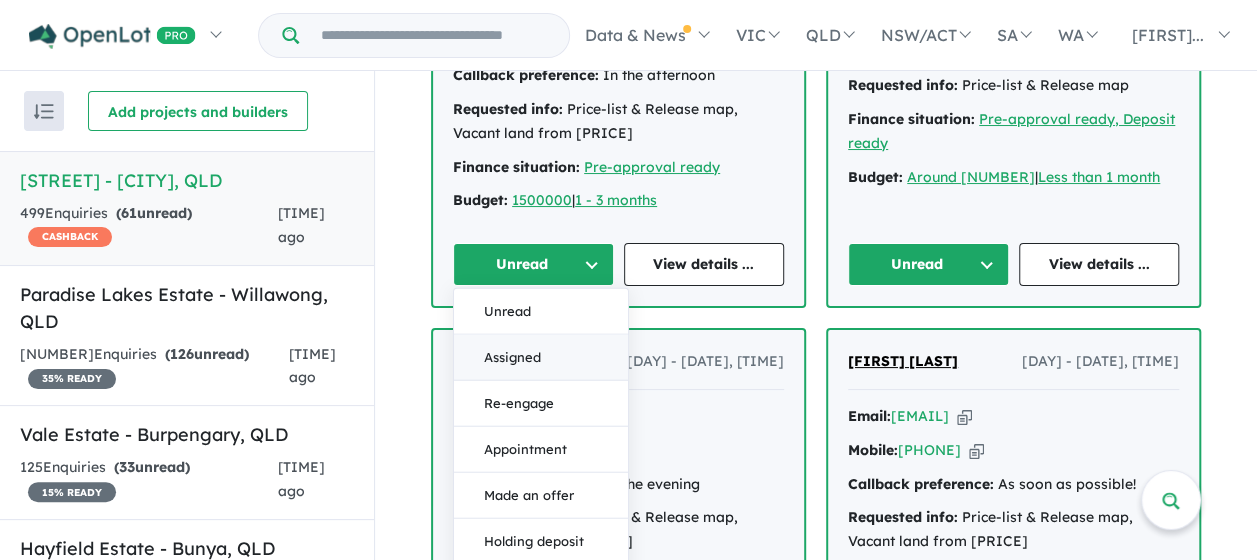 click on "Assigned" at bounding box center [541, 358] 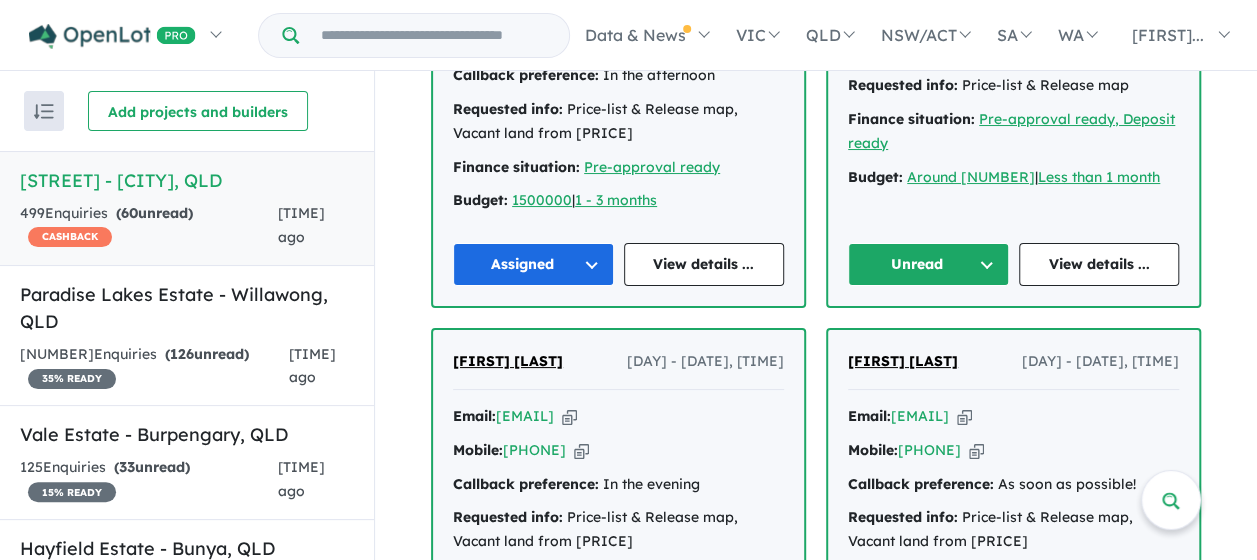 click on "Unread" at bounding box center (928, 264) 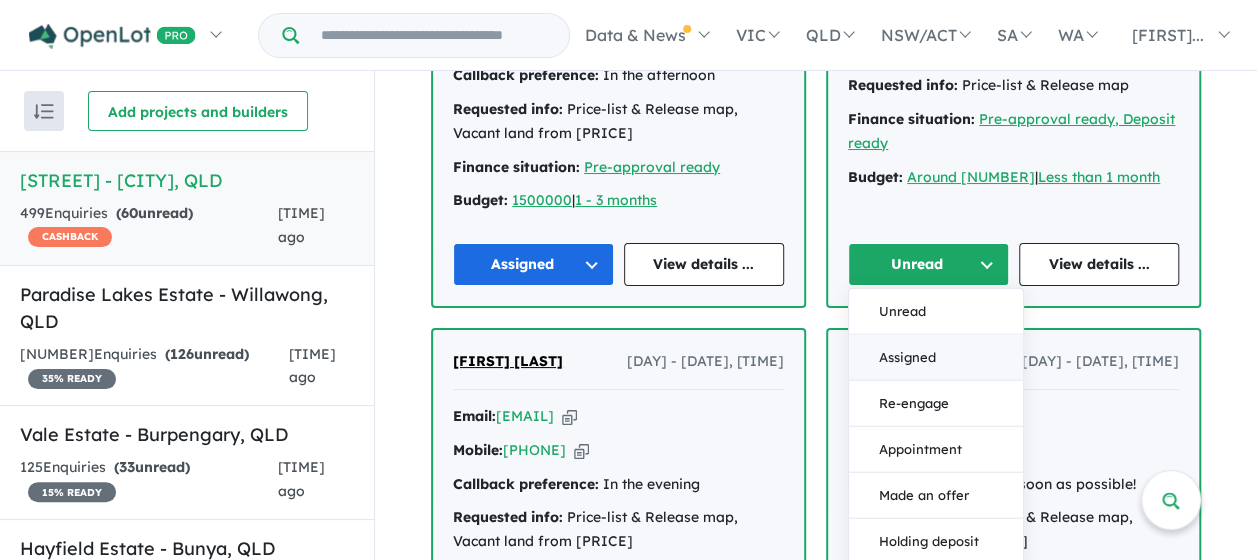 click on "Assigned" at bounding box center [936, 358] 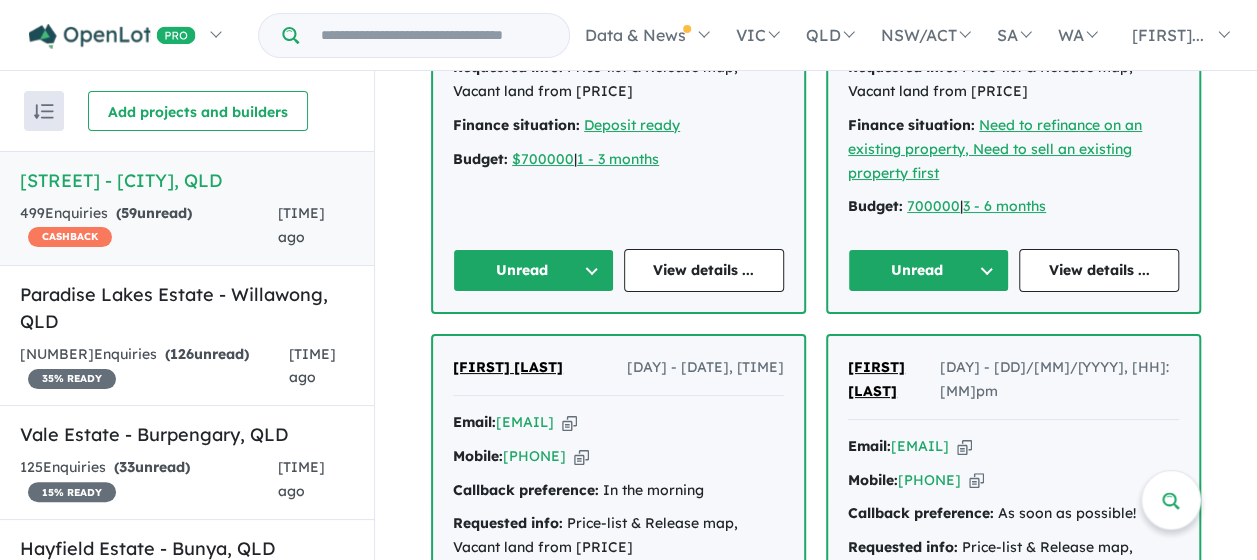 scroll, scrollTop: 4040, scrollLeft: 0, axis: vertical 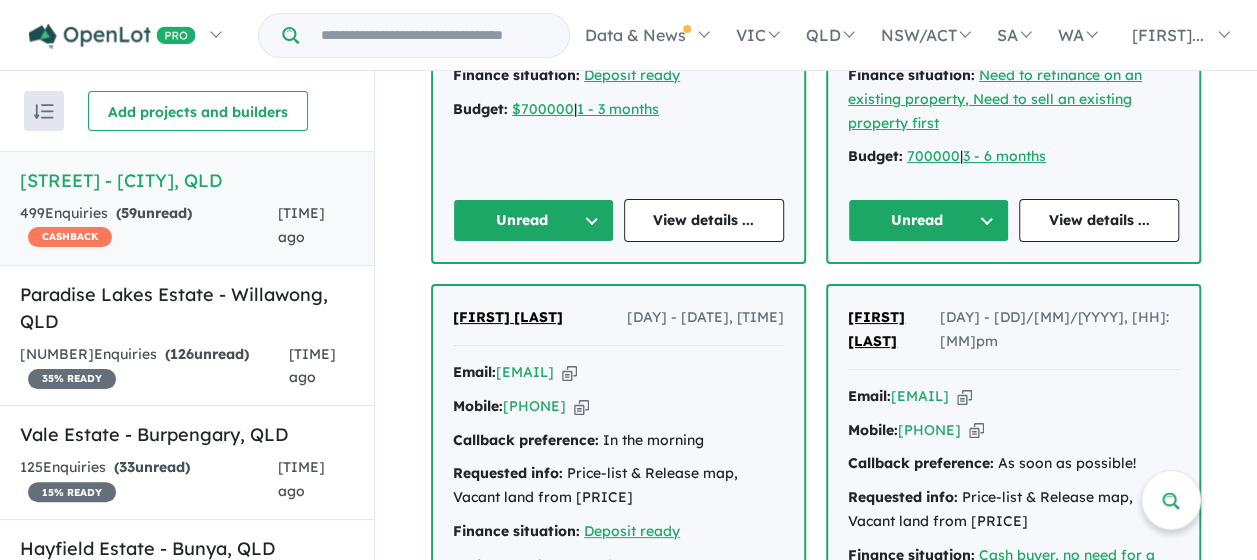 click on "Unread" at bounding box center (533, 220) 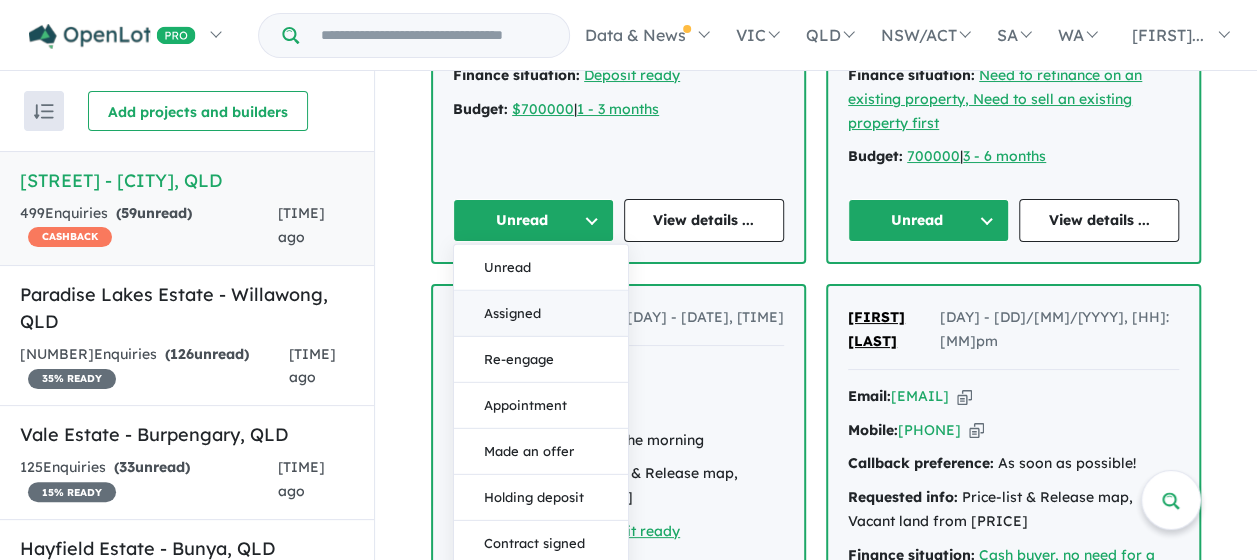click on "Assigned" at bounding box center [541, 314] 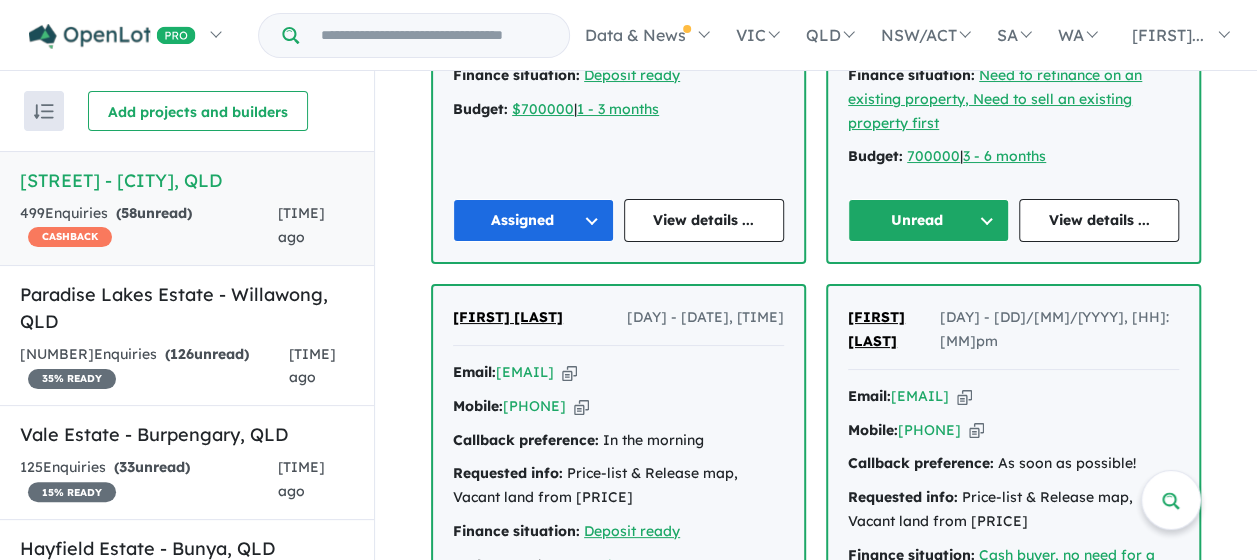 click on "Unread" at bounding box center [928, 220] 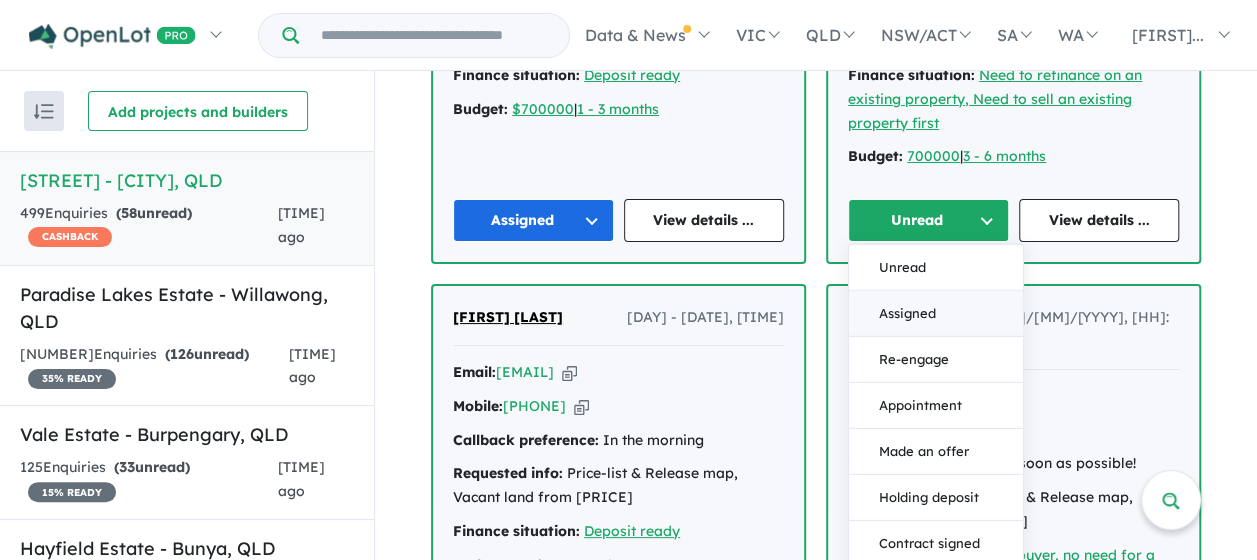 click on "Assigned" at bounding box center (936, 314) 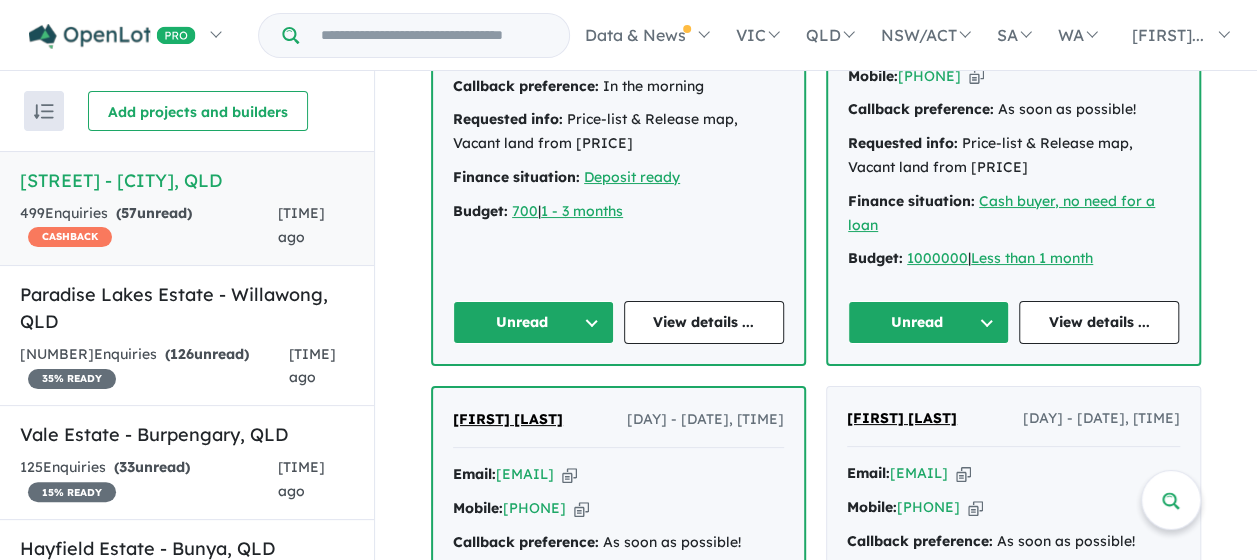 scroll, scrollTop: 4440, scrollLeft: 0, axis: vertical 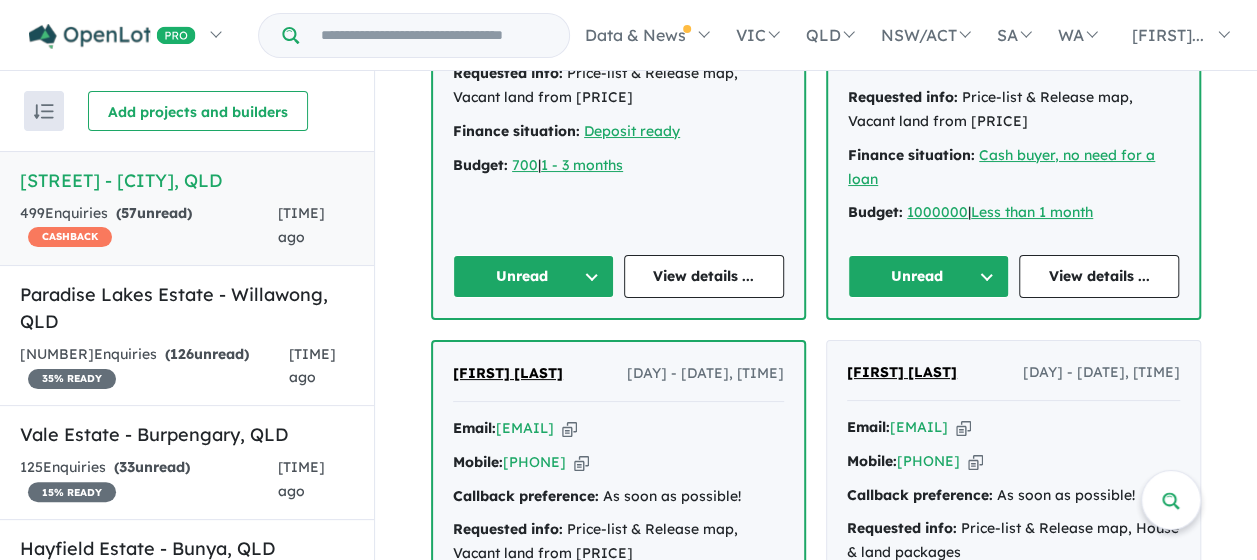 click on "Unread" at bounding box center [533, 276] 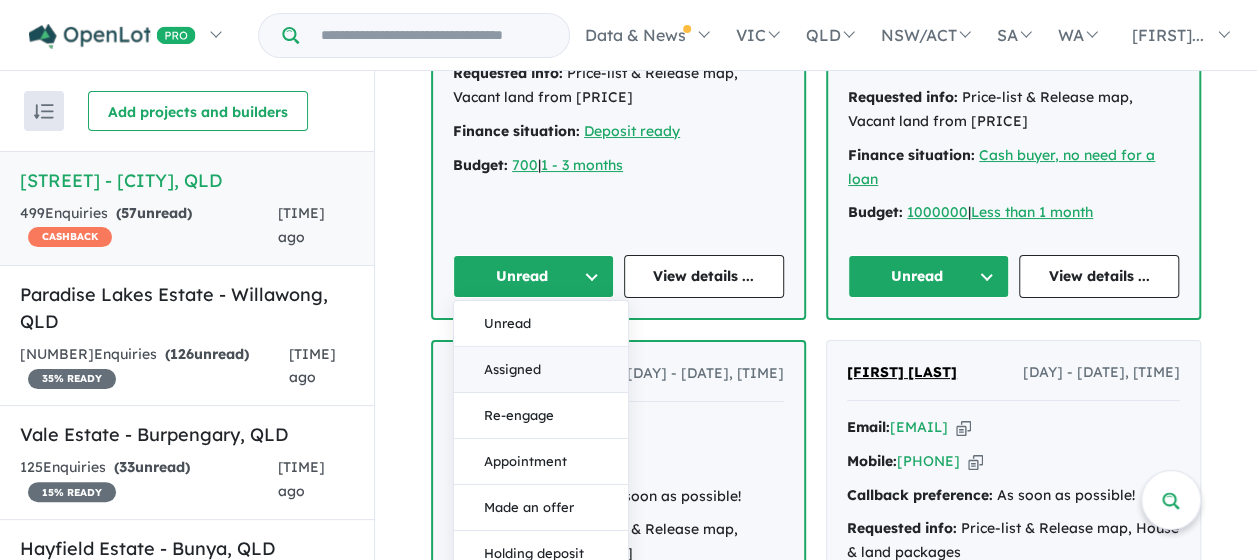 click on "Assigned" at bounding box center (541, 370) 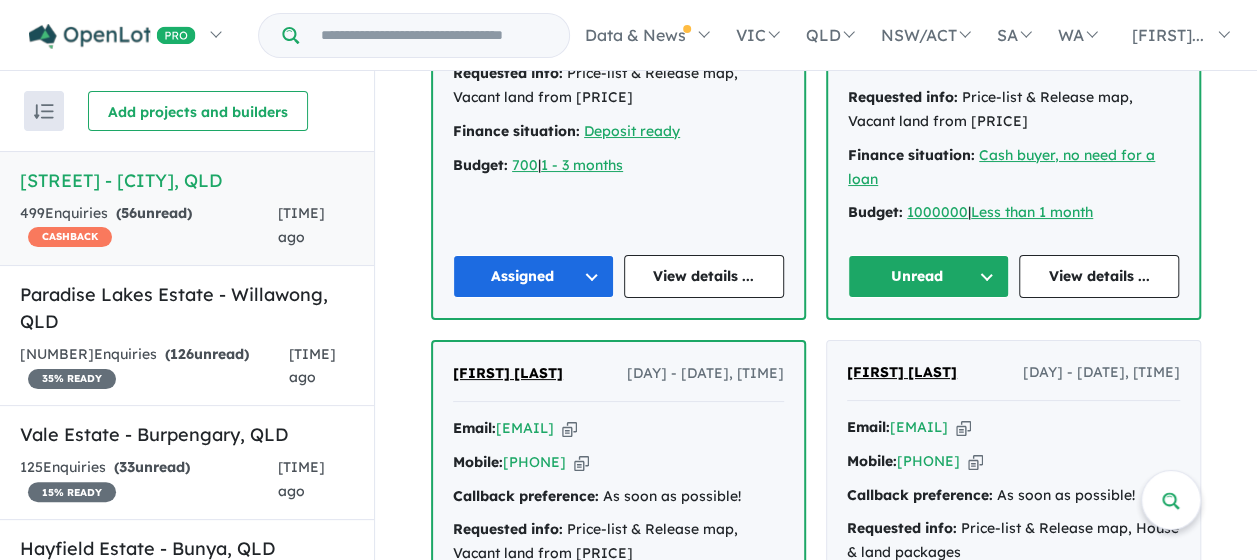 click on "Unread" at bounding box center (928, 276) 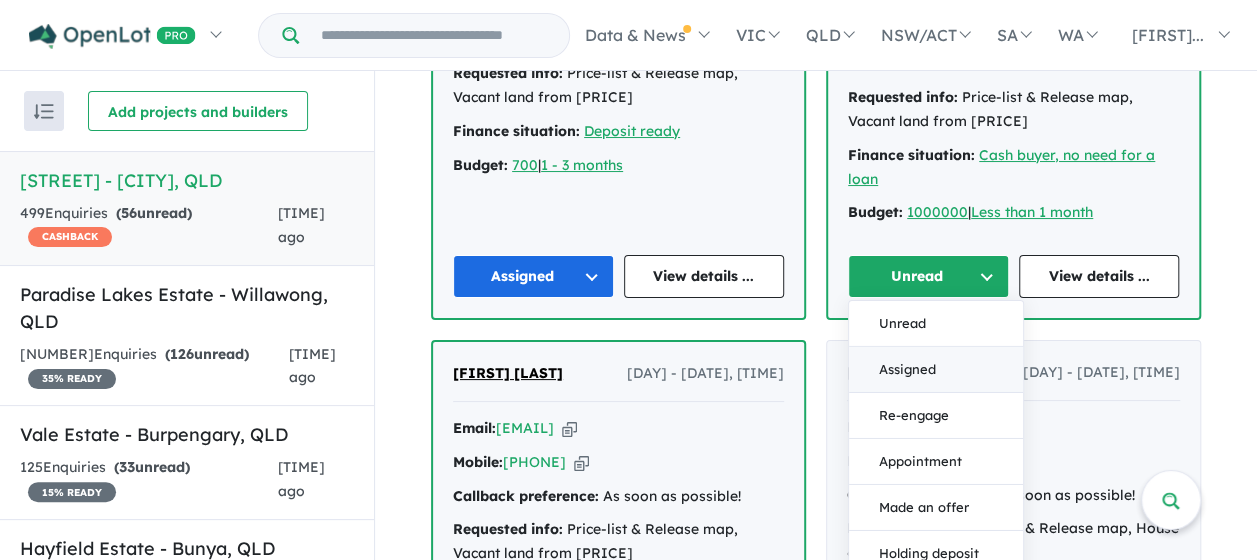 click on "Assigned" at bounding box center [936, 370] 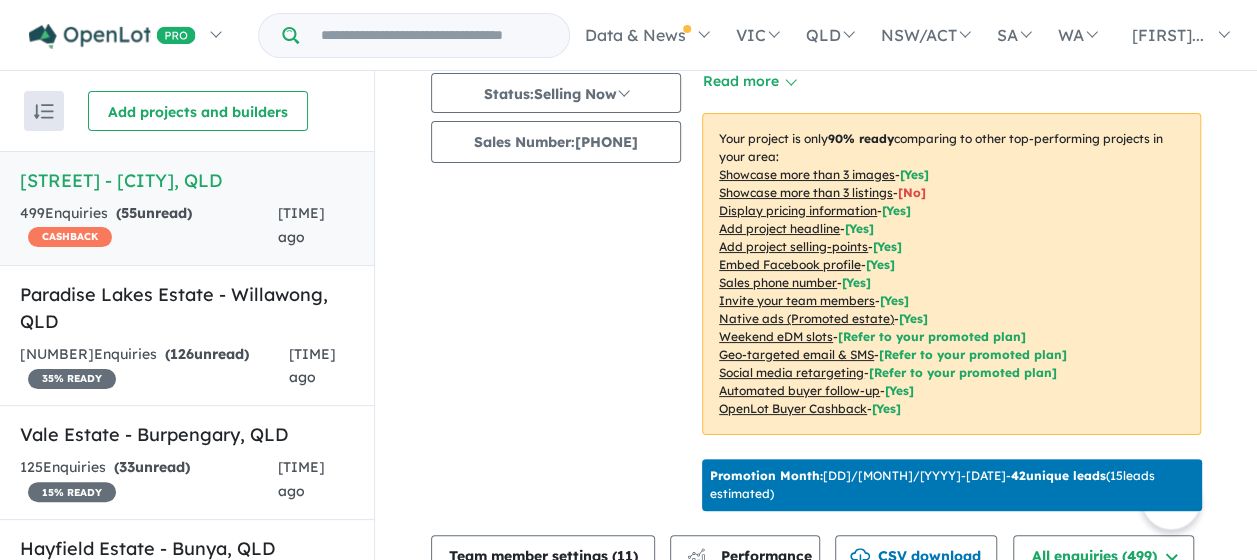 scroll, scrollTop: 240, scrollLeft: 0, axis: vertical 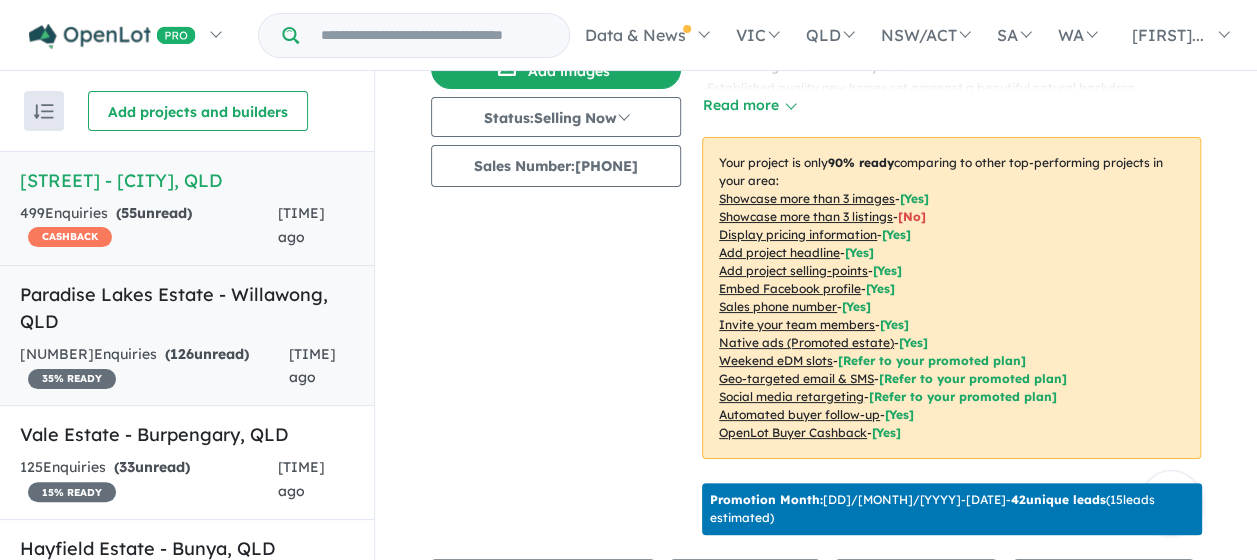 click on "Hayfield Estate - Ripley, [STATE]" at bounding box center (187, 308) 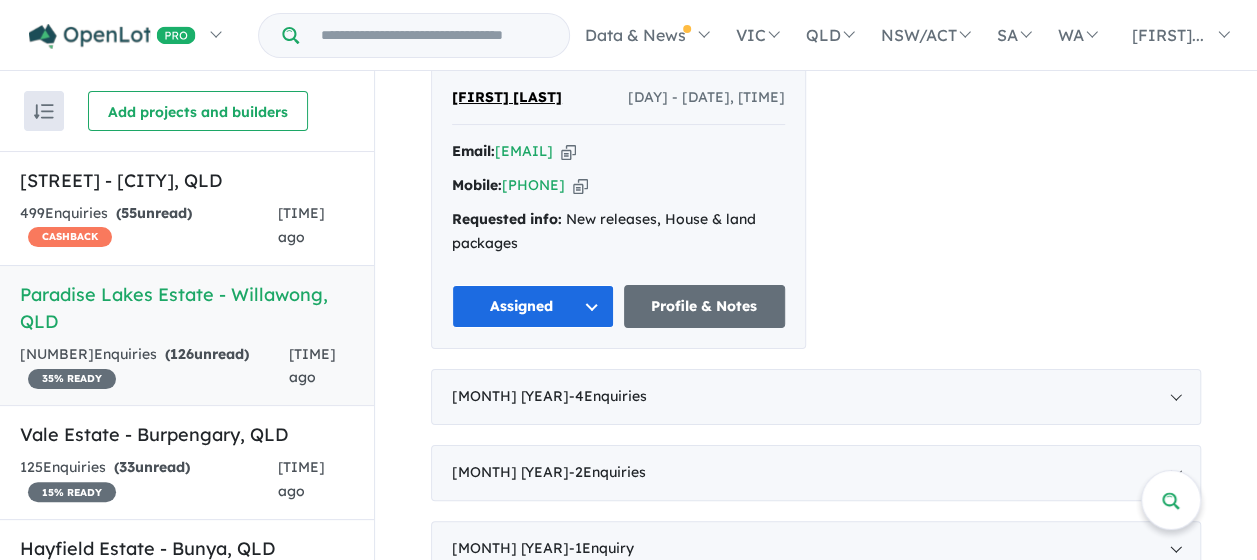 scroll, scrollTop: 800, scrollLeft: 0, axis: vertical 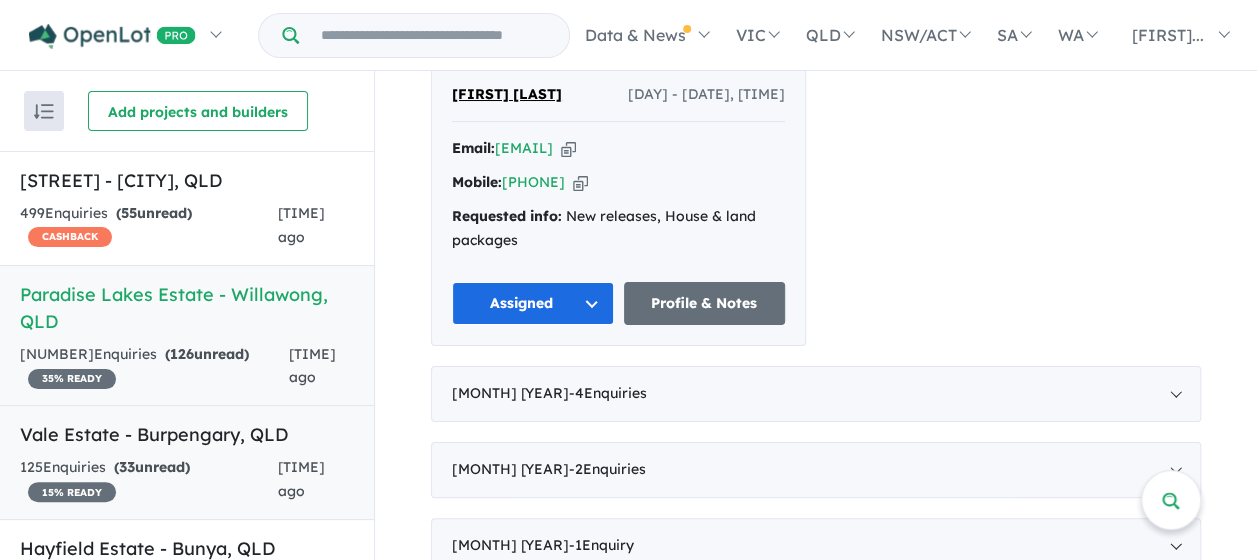 click on "Vale Estate - Burpengary , [STATE]" at bounding box center (187, 434) 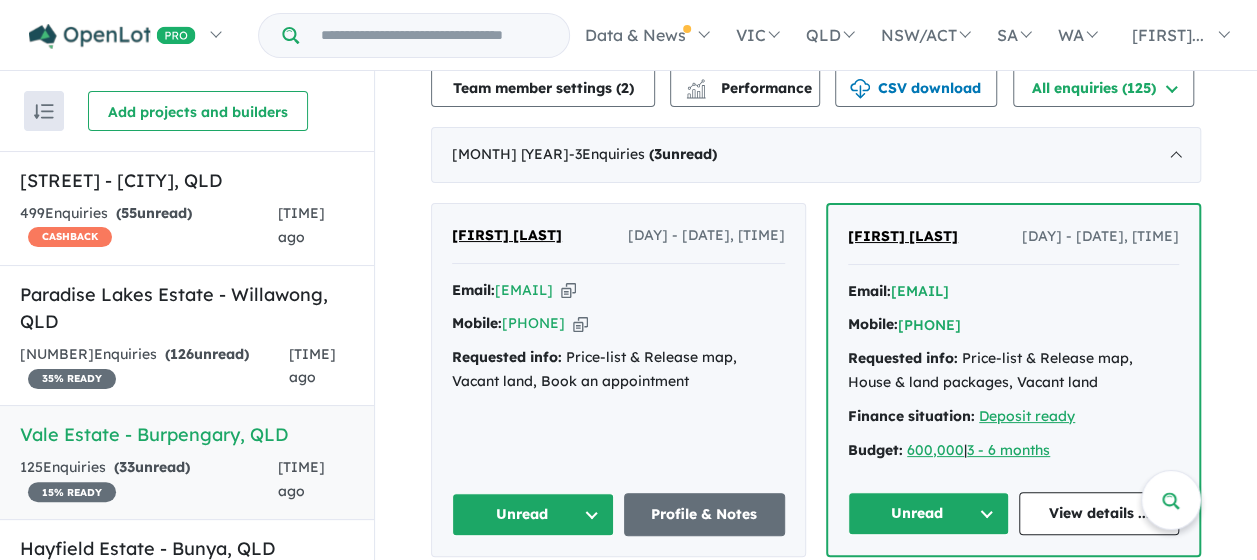 scroll, scrollTop: 496, scrollLeft: 0, axis: vertical 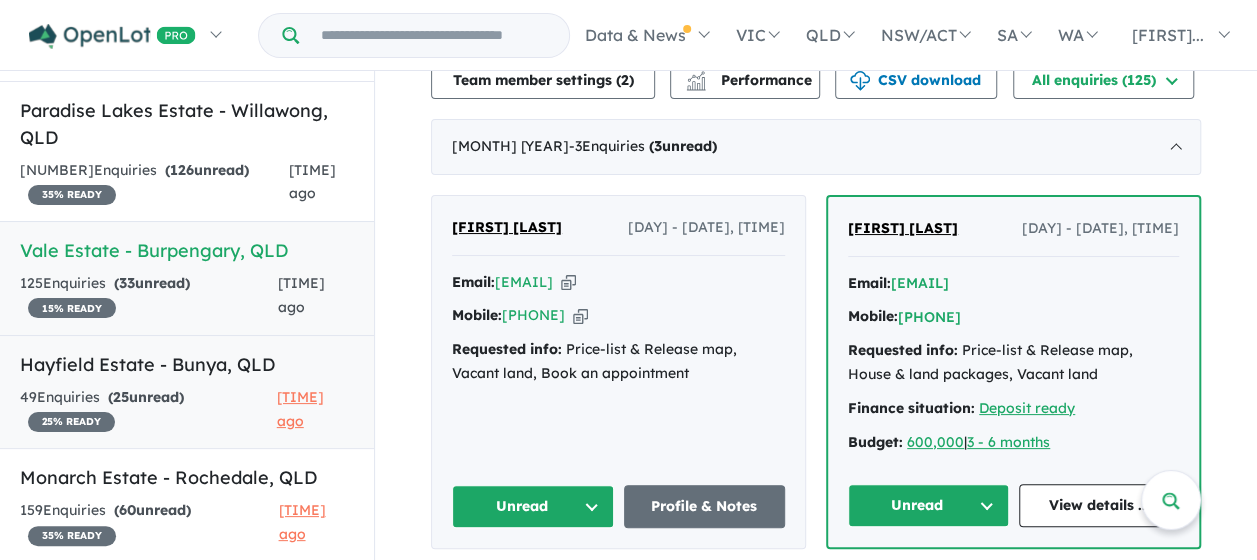 click on "[NUMBER] Enquir ies ( [NUMBER] unread) [PERCENT] READY" at bounding box center (148, 410) 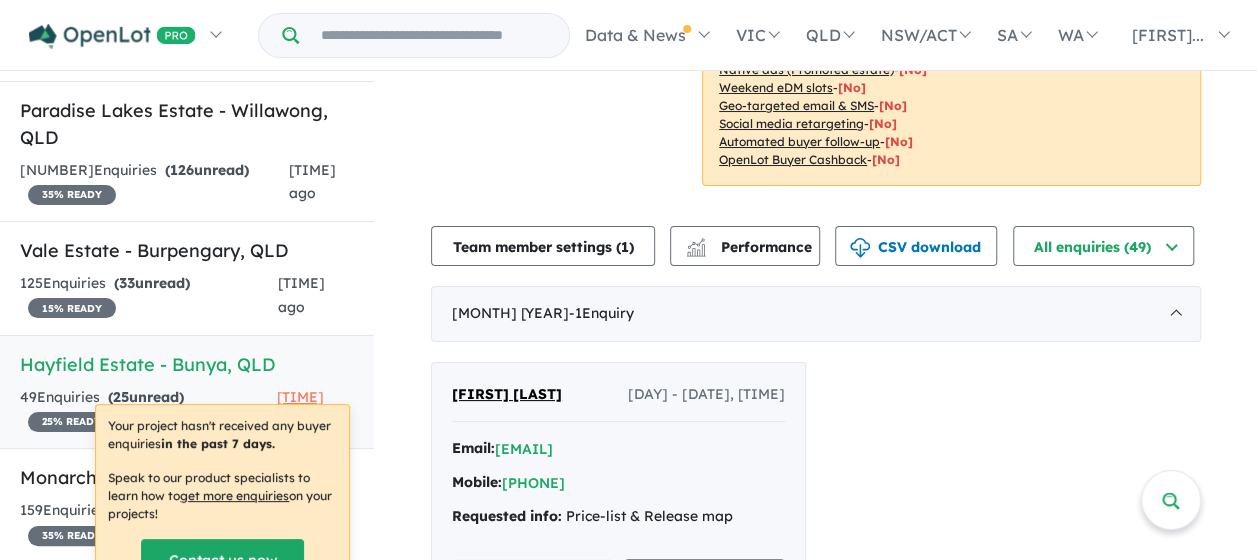 scroll, scrollTop: 700, scrollLeft: 0, axis: vertical 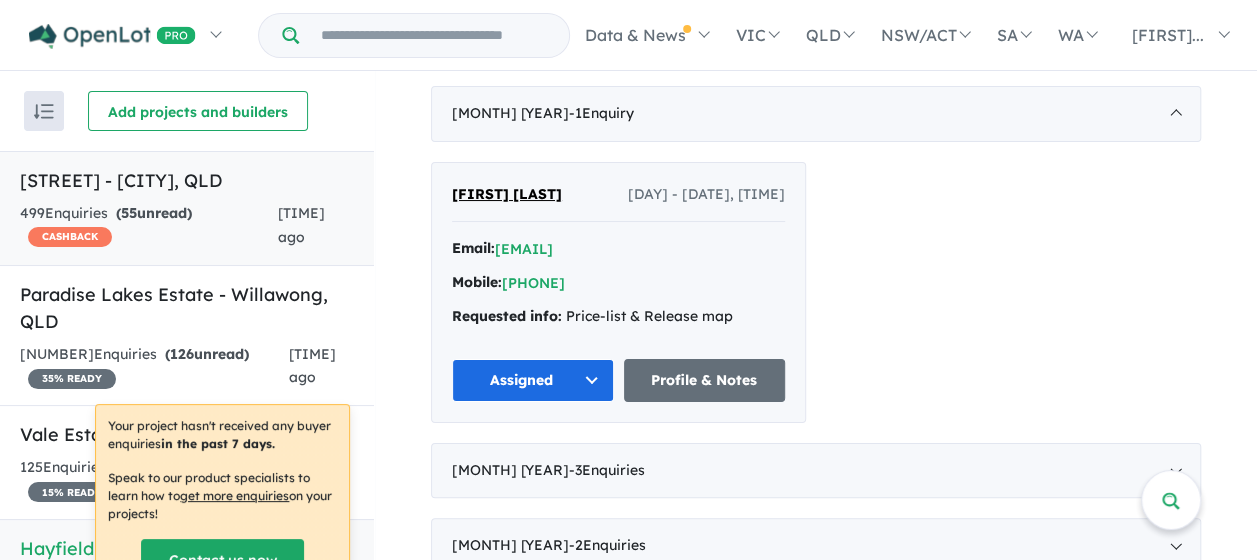 click on "499  Enquir ies ( 55  unread) CASHBACK" at bounding box center [149, 226] 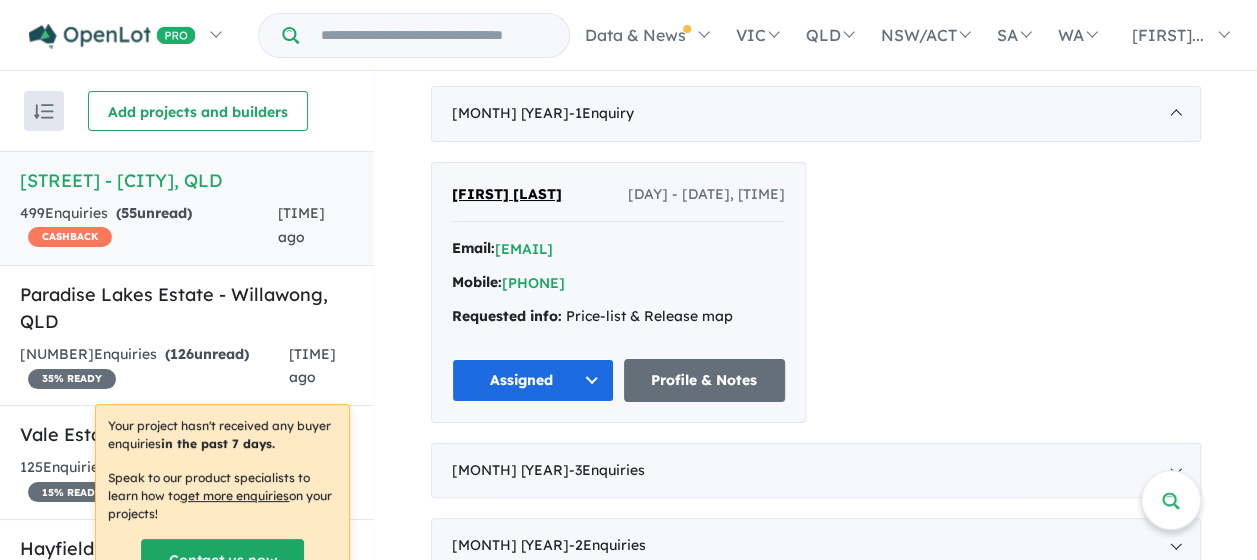 scroll, scrollTop: 0, scrollLeft: 0, axis: both 